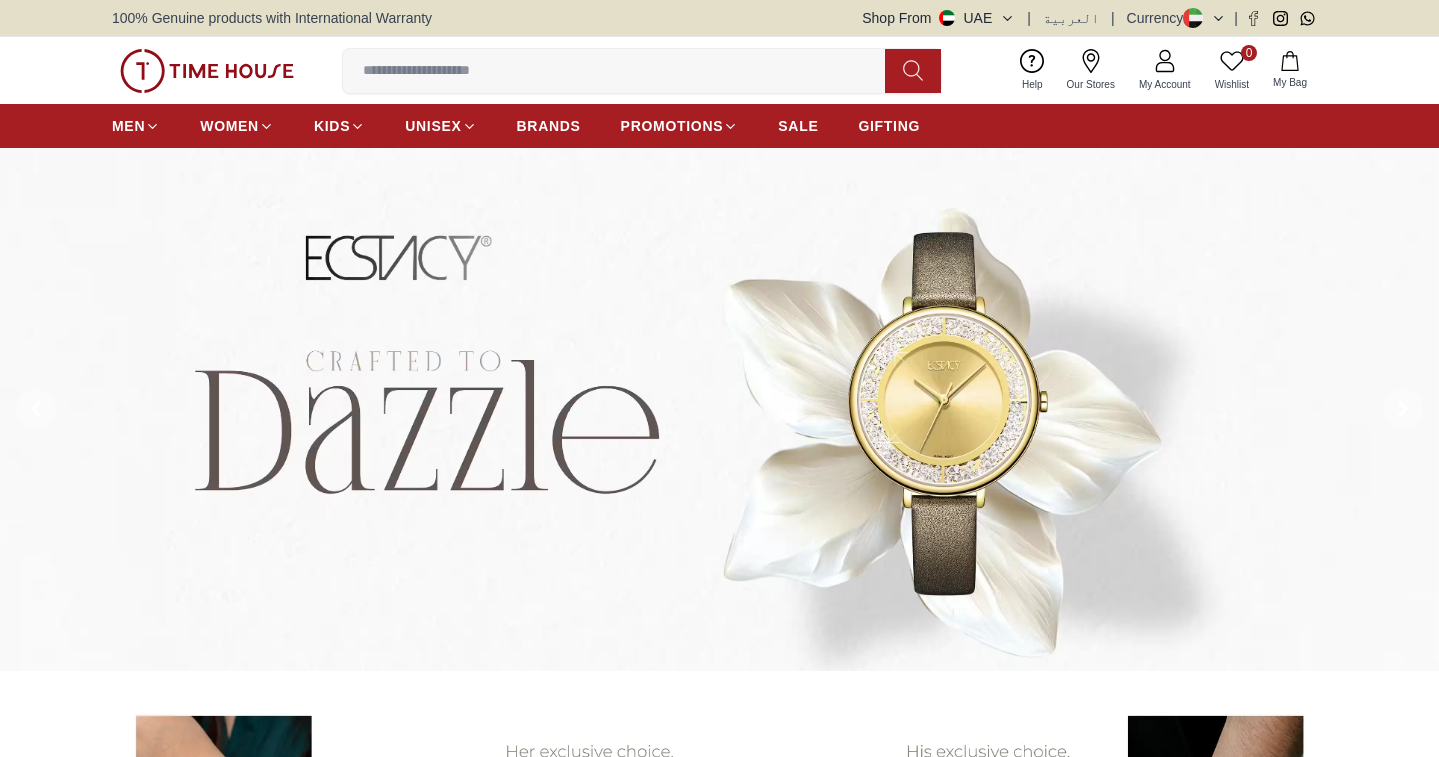 scroll, scrollTop: 0, scrollLeft: 0, axis: both 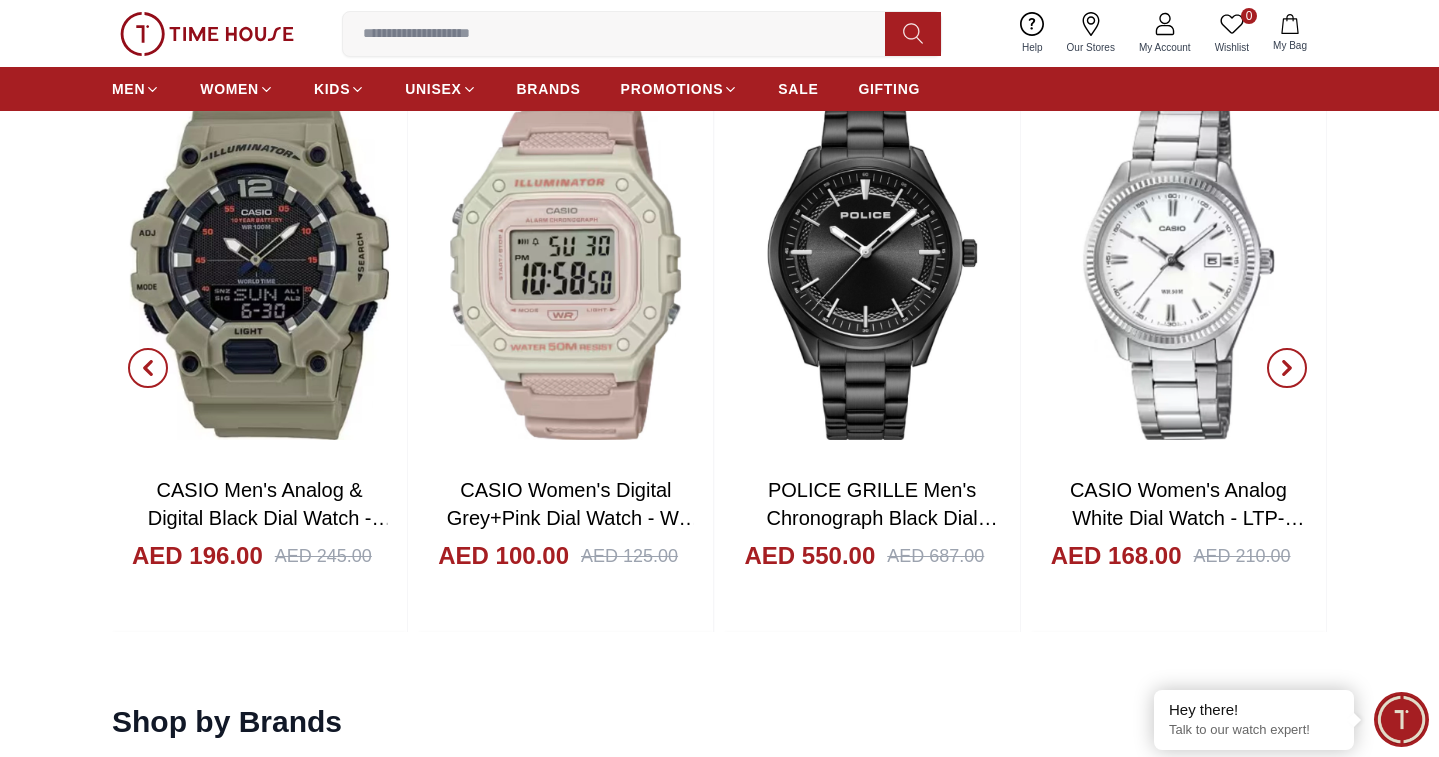 click at bounding box center (148, 368) 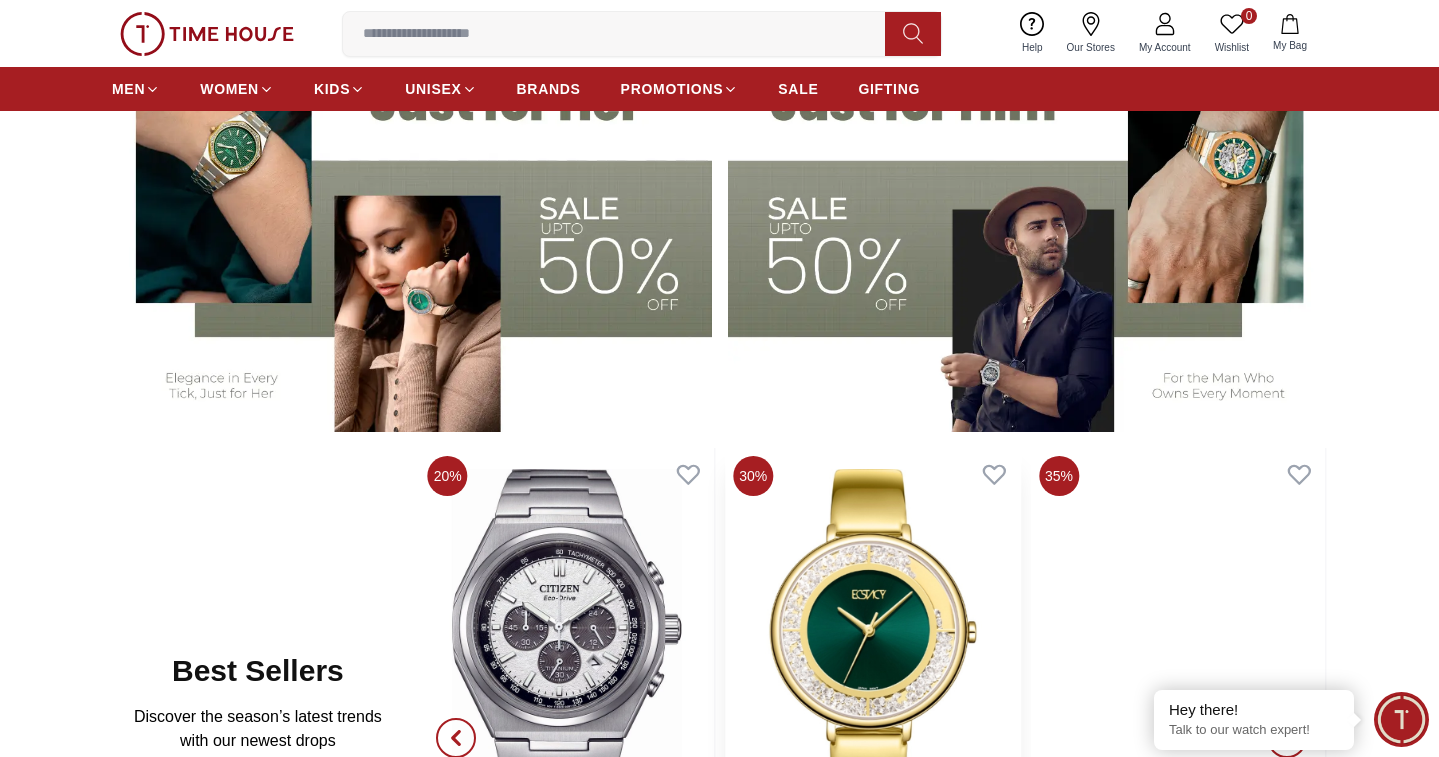 scroll, scrollTop: 1036, scrollLeft: 0, axis: vertical 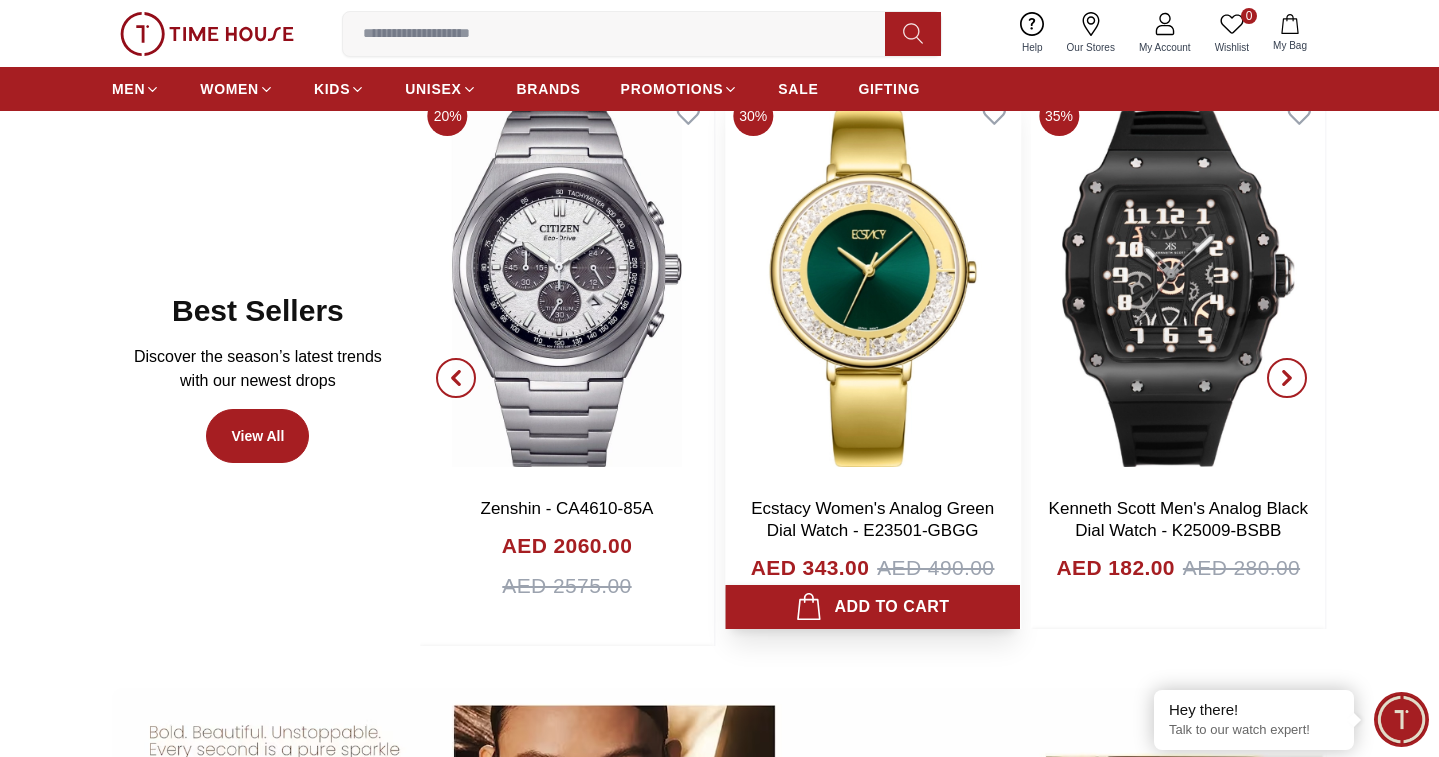 click at bounding box center [872, 288] 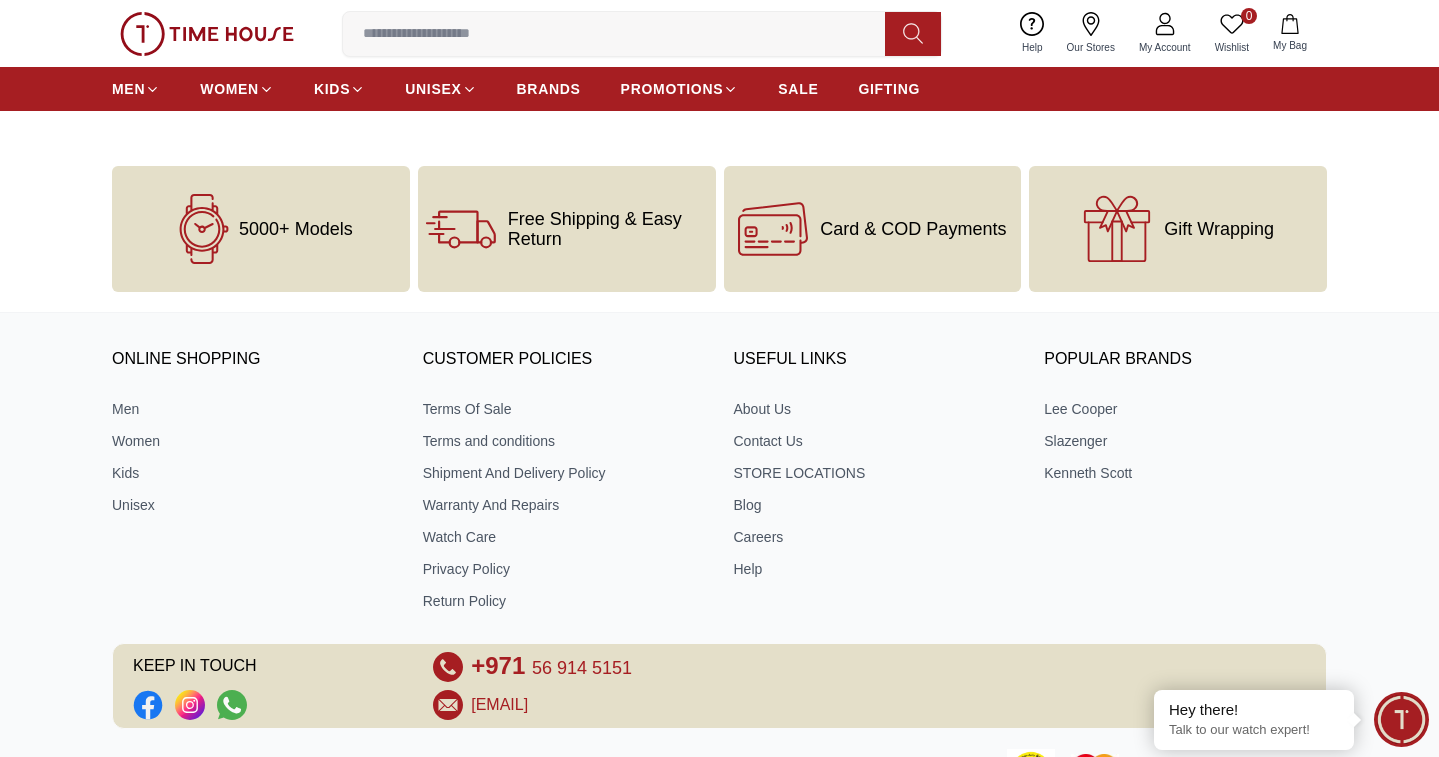scroll, scrollTop: 0, scrollLeft: 0, axis: both 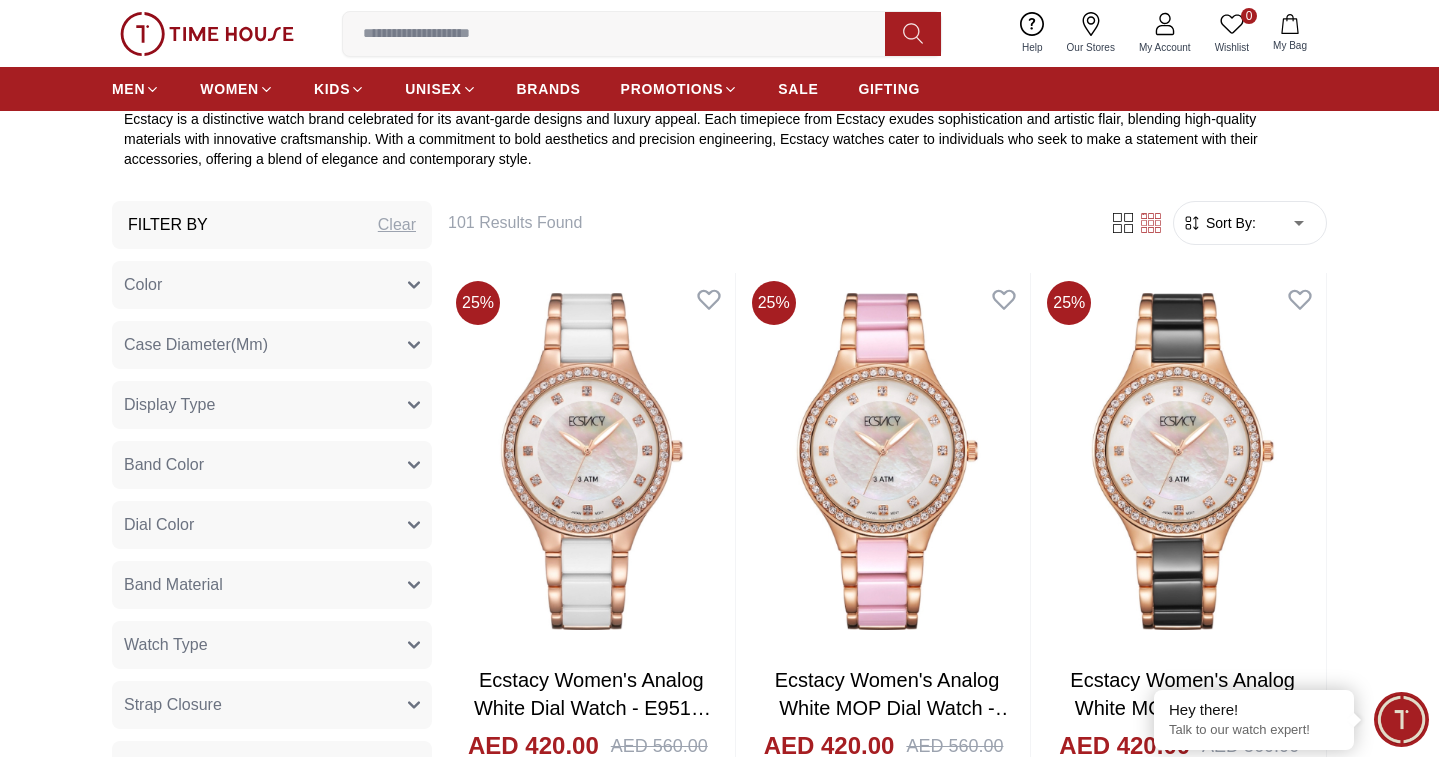 click on "Color" at bounding box center (272, 285) 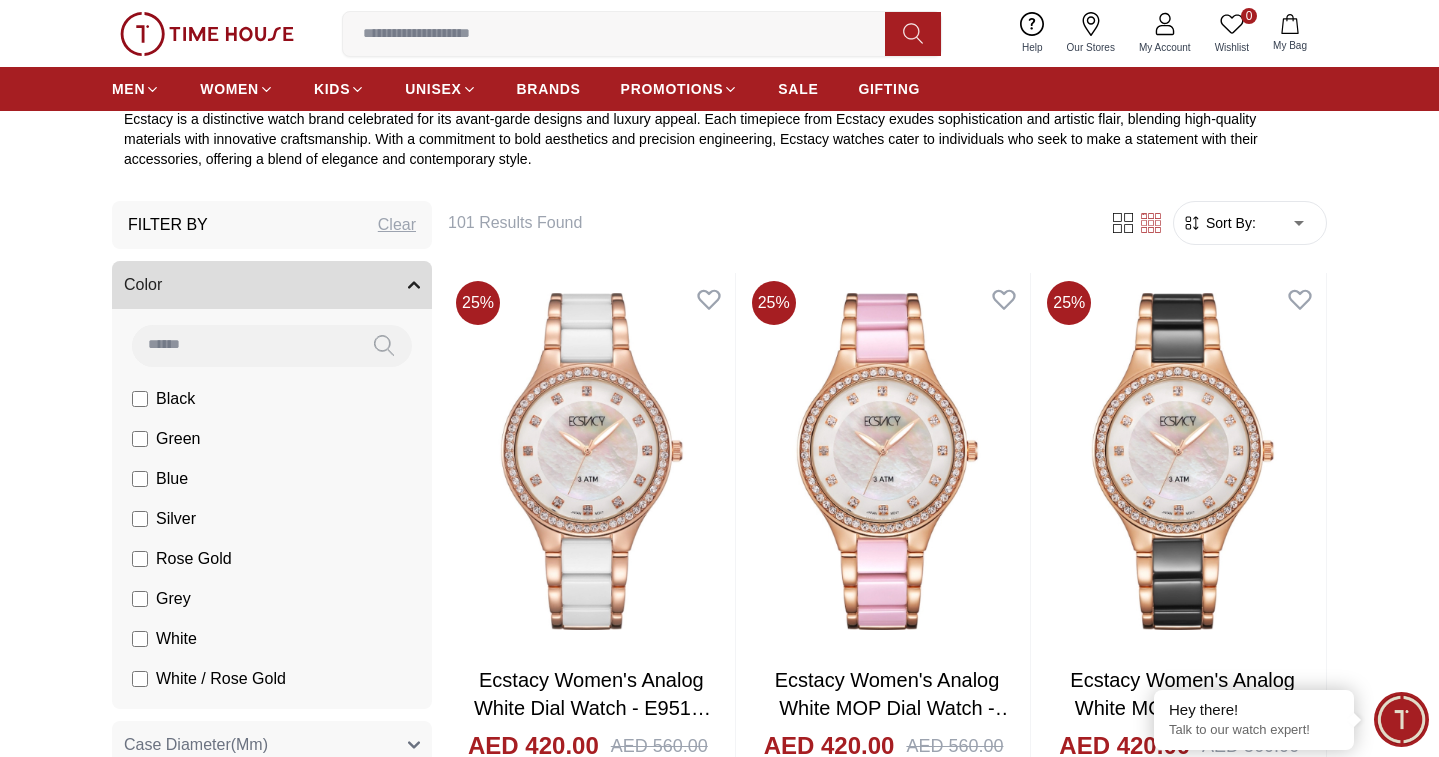click on "Color" at bounding box center [272, 285] 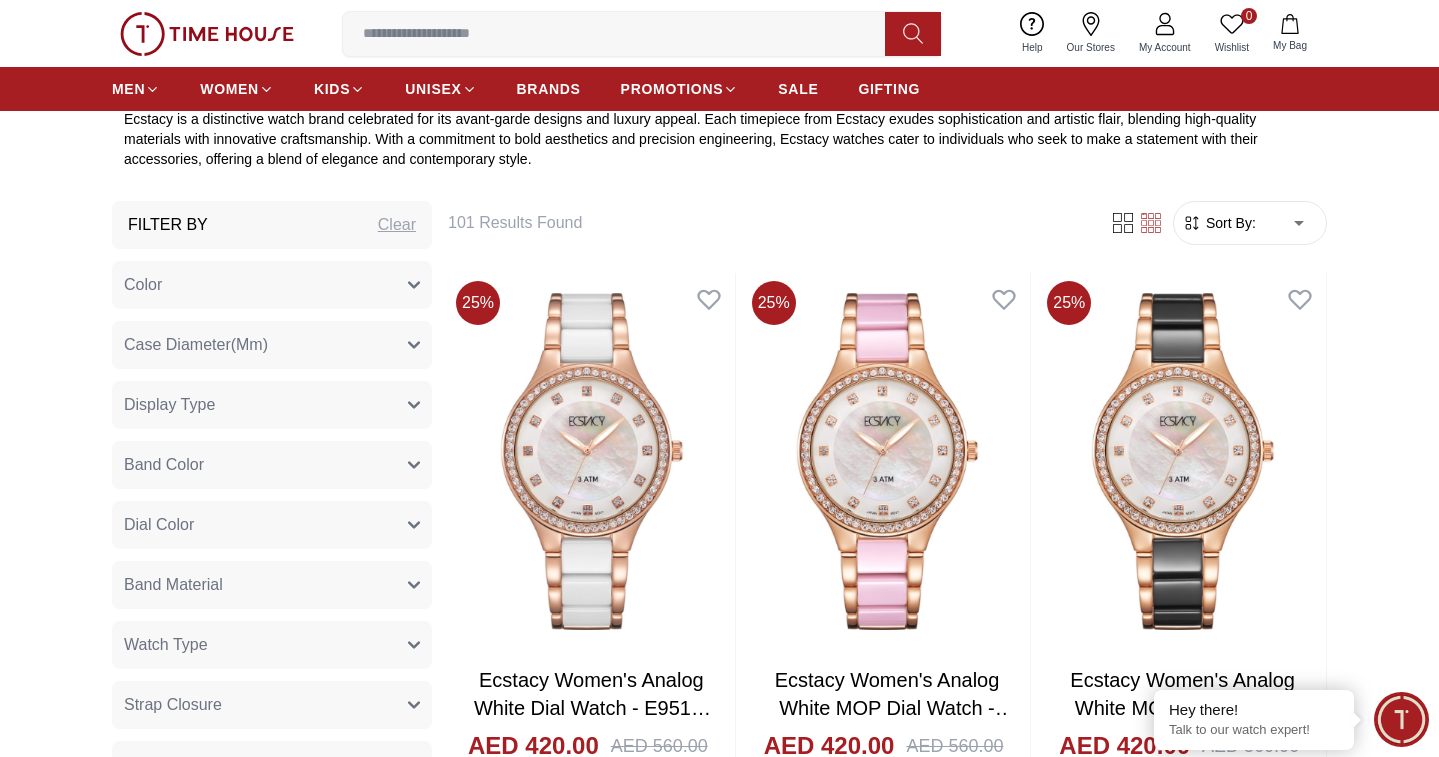 click on "Color" at bounding box center (272, 285) 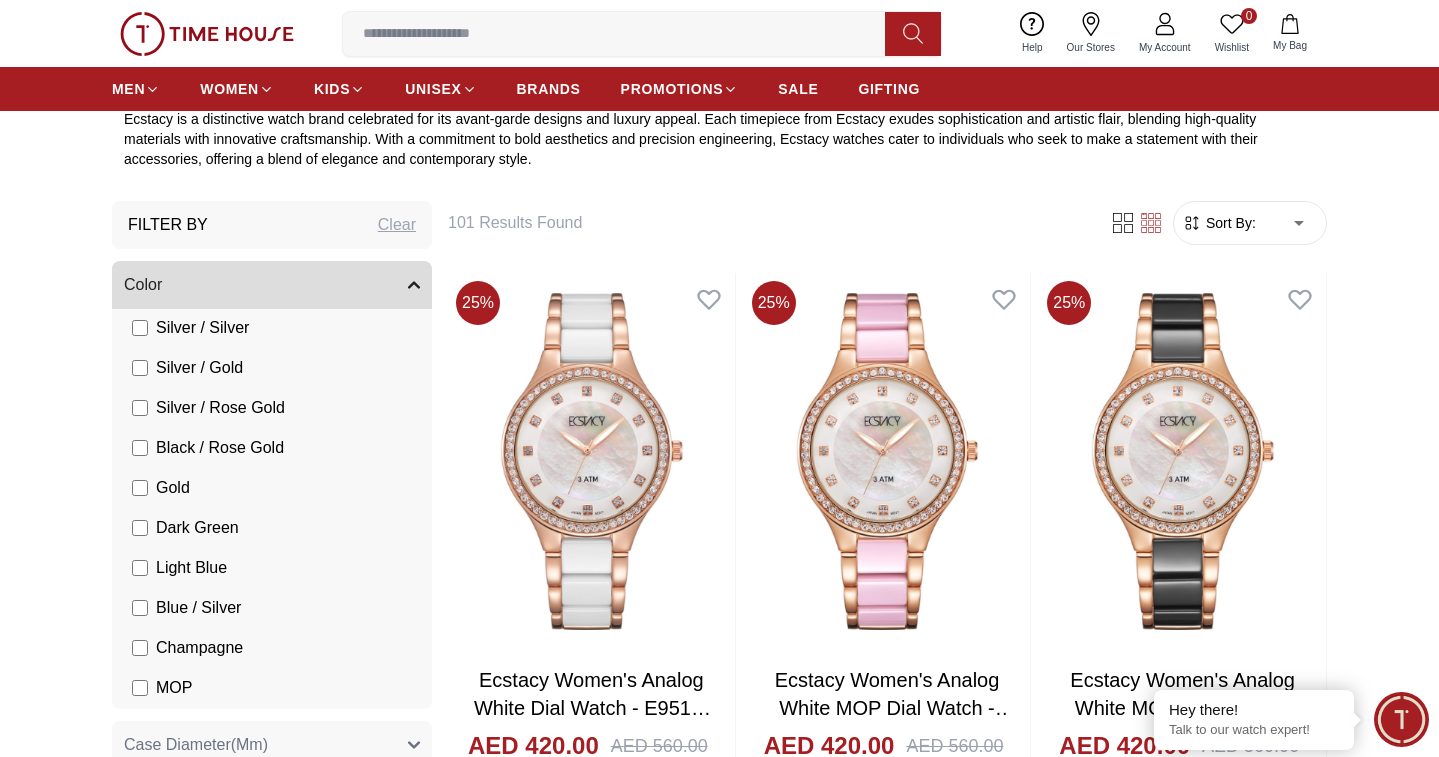 scroll, scrollTop: 387, scrollLeft: 0, axis: vertical 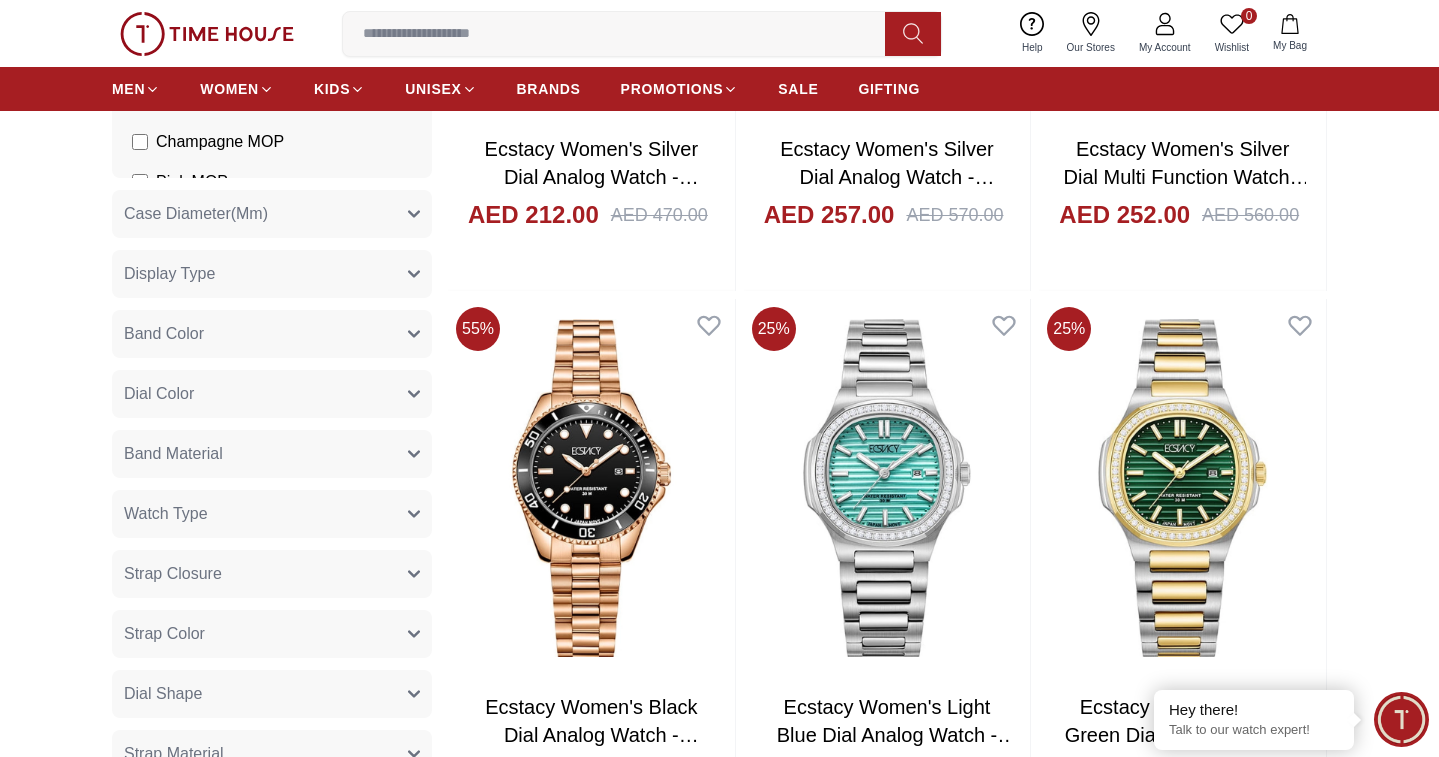 click on "Filter By Clear Color Black Green Blue Silver Rose Gold Grey White White / Rose Gold Silver / Silver Silver / Gold Silver / Rose Gold Black / Rose Gold Gold Dark Green Light Blue Blue / Silver Champagne MOP Beige Green Sunray  Rose Gold Sunray  Blue MOP Rose Gold MOP MOP / Rose Gold Green MOP Champagne MOP Pink MOP Black MOP Champagne Sunray  Pink Sunray  Silver Sunray  MOP / Gold Burgundy MOP White MOP Rose Gold Case Diameter(Mm) 34 35.5 26 32 28 27 30 36 38 31x37.5 33 25.6 Display Type Analog Multi Function Band Color Silver Dark Blue Black Dark Brown Rose Gold Gold Grey White Beige Gold  Black  /  Silver Black And Golden TT Rose Gold Dial Color Black Silver Silver+Gold Dark Blue+Gold White Pink Beige Blue+Rose Gold Champagne Mother Of Pearl Black White Light Blue White MOP Pink MOP Blue Dark Blue Green Gold Rose Gold MOP Mother of Pearl Band Material Metal Leather Stainless Steel Mesh Brushed With Polished Middle Link Stainless Steel Stainless Steel  ceramic Ceramic Watch Type Casual Strap Closure Round" at bounding box center (719, 478) 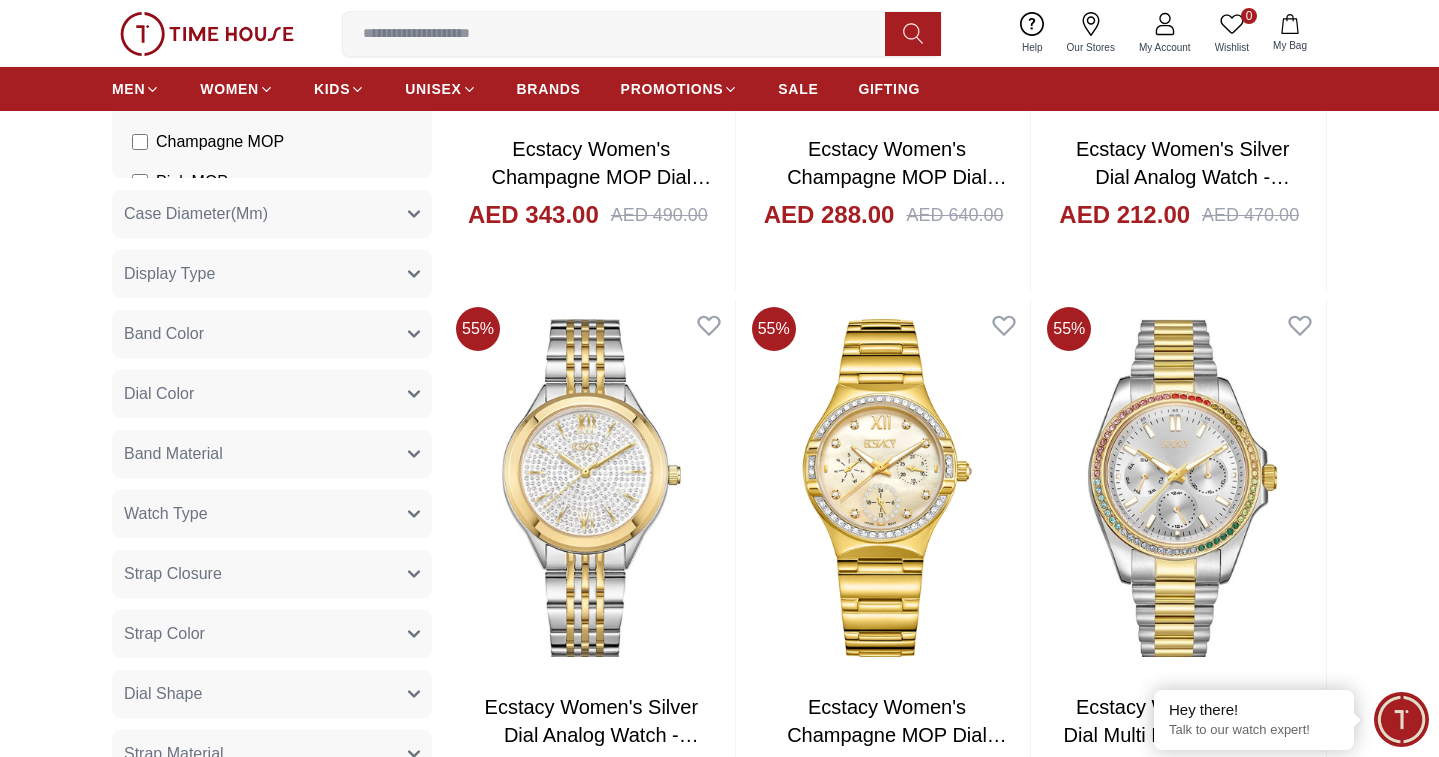 click on "Filter By Clear Color Black Green Blue Silver Rose Gold Grey White White / Rose Gold Silver / Silver Silver / Gold Silver / Rose Gold Black / Rose Gold Gold Dark Green Light Blue Blue / Silver Champagne MOP Beige Green Sunray  Rose Gold Sunray  Blue MOP Rose Gold MOP MOP / Rose Gold Green MOP Champagne MOP Pink MOP Black MOP Champagne Sunray  Pink Sunray  Silver Sunray  MOP / Gold Burgundy MOP White MOP Rose Gold Case Diameter(Mm) 34 35.5 26 32 28 27 30 36 38 31x37.5 33 25.6 Display Type Analog Multi Function Band Color Silver Dark Blue Black Dark Brown Rose Gold Gold Grey White Beige Gold  Black  /  Silver Black And Golden TT Rose Gold Dial Color Black Silver Silver+Gold Dark Blue+Gold White Pink Beige Blue+Rose Gold Champagne Mother Of Pearl Black White Light Blue White MOP Pink MOP Blue Dark Blue Green Gold Rose Gold MOP Mother of Pearl Band Material Metal Leather Stainless Steel Mesh Brushed With Polished Middle Link Stainless Steel Stainless Steel  ceramic Ceramic Watch Type Casual Strap Closure Round" at bounding box center [719, 538] 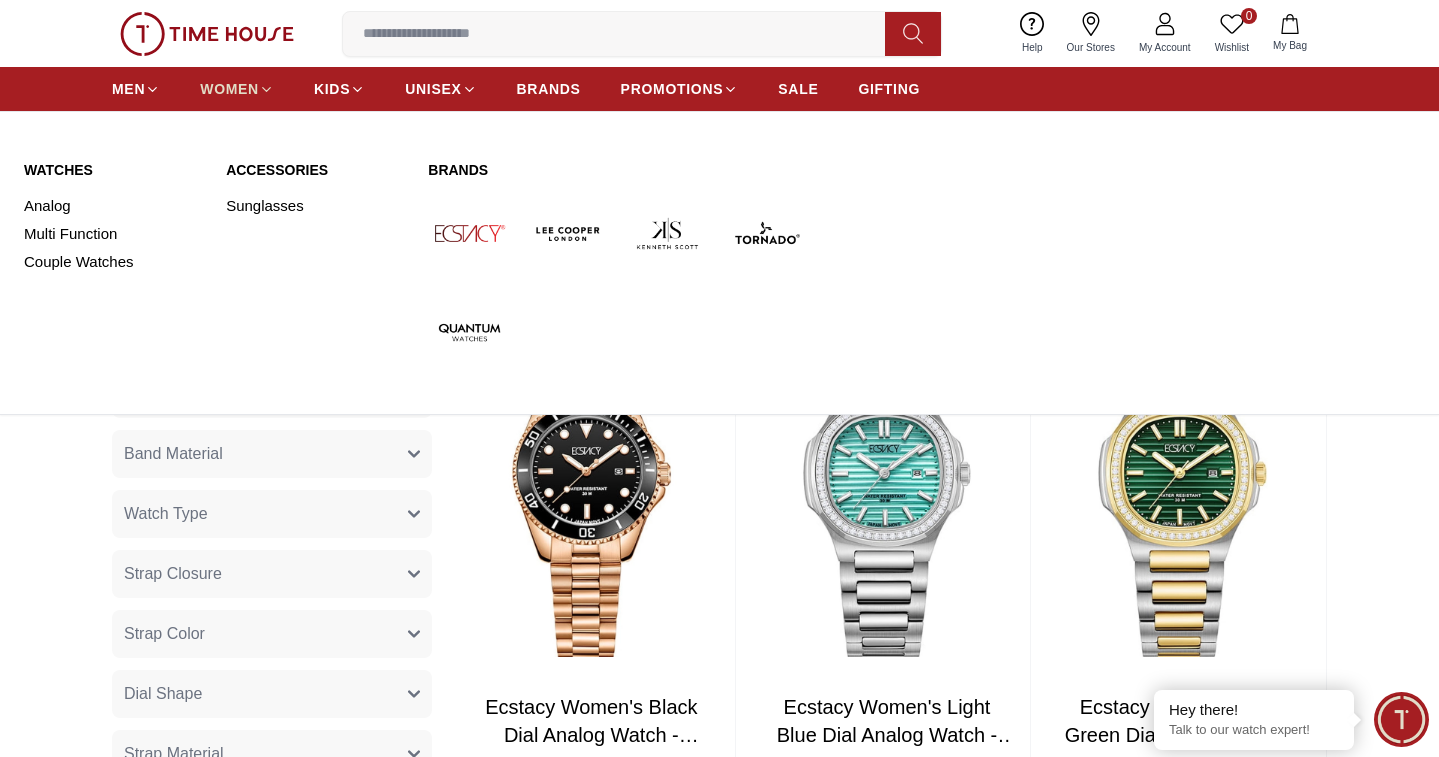 click on "WOMEN" at bounding box center (229, 89) 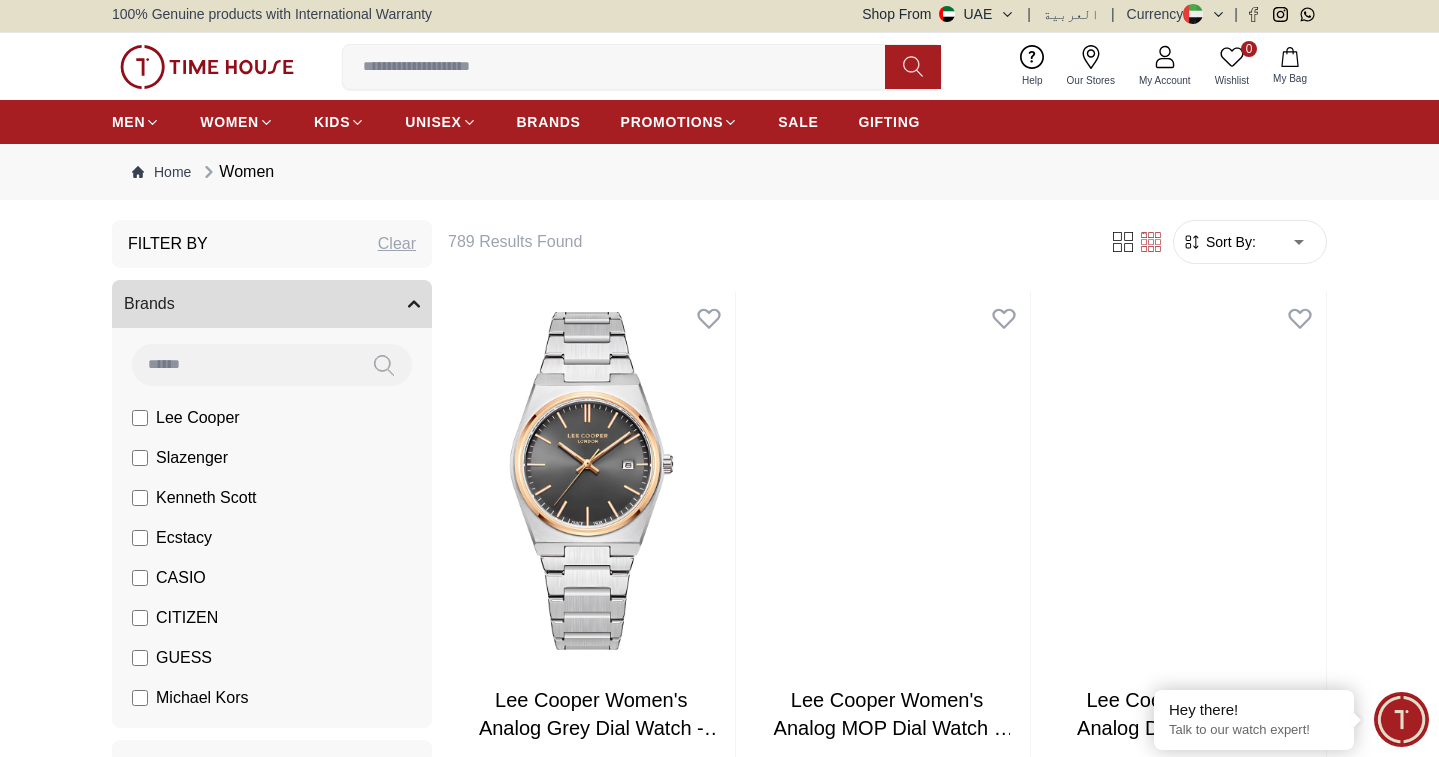 scroll, scrollTop: 33, scrollLeft: 0, axis: vertical 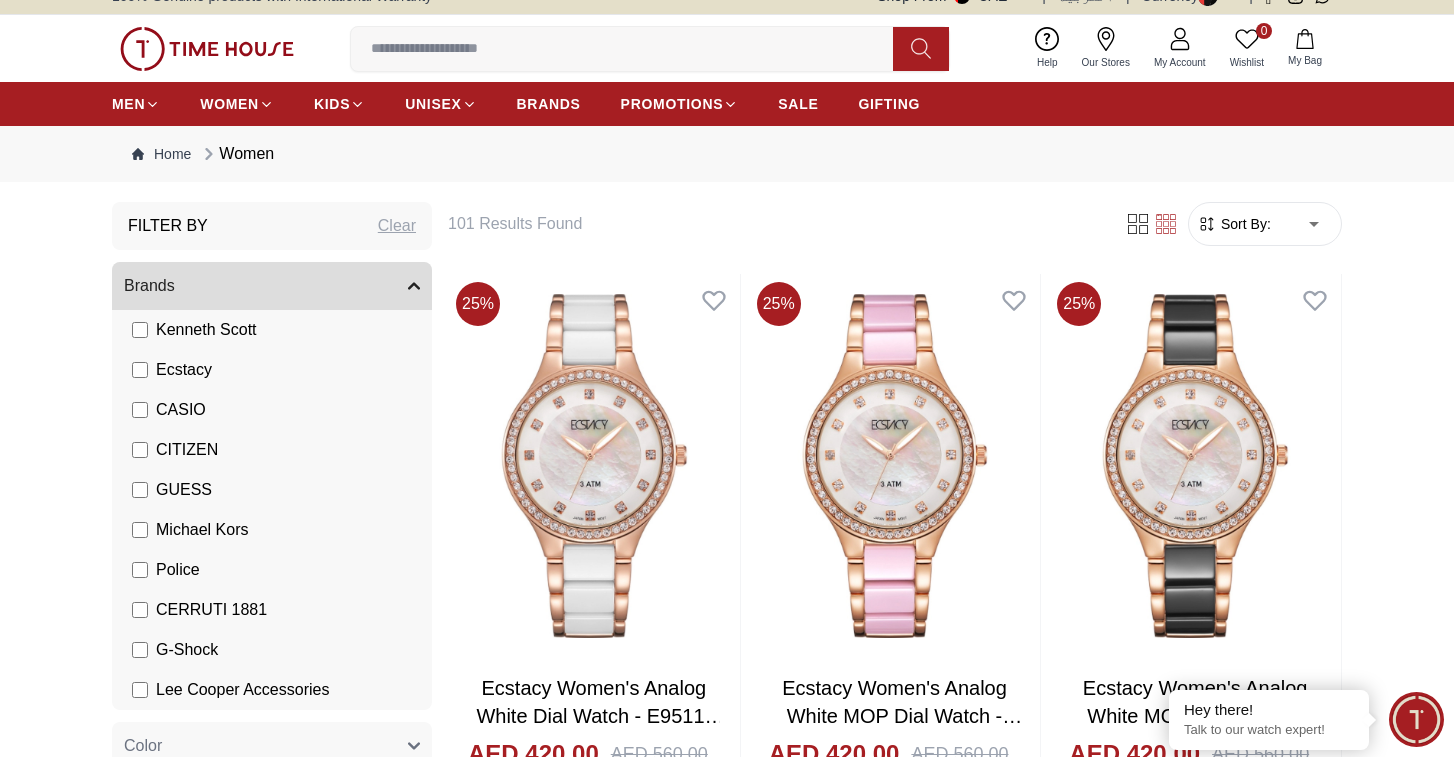 click on "100% Genuine products with International Warranty Shop From UAE | العربية |  Currency   | 0 Wishlist Help Our Stores My Account 0 Wishlist My Bag MEN WOMEN KIDS UNISEX BRANDS PROMOTIONS SALE GIFTING Home Women    Filter By Clear Brands Lee Cooper Slazenger Kenneth Scott Ecstacy CASIO CITIZEN GUESS Michael Kors Police CERRUTI 1881 G-Shock Lee Cooper Accessories Color Black Green Blue Red Dark Blue Silver Rose Gold Grey White Mop White White / Rose Gold Silver / Silver Silver / Gold Silver / Rose Gold Black / Black Black / Rose Gold Gold Yellow Dark Green Brown White / Silver Light Blue Black /Grey White Mop / Silver Blue / Rose Gold Pink Purple Black  / Rose Gold Green / Green Blue / Blue Navy Blue Blue / Silver Champagne White / Gold Black  Ivory O.Green Peach Green / Silver MOP Light blue Dark green Light green Rose gold Silver / White / Rose Gold Black / Pink Beige Green Sunray  Rose Gold Sunray  Blue MOP Rose Gold MOP MOP / Rose Gold Green MOP Champagne MOP Pink MOP Black MOP MOP / Gold" at bounding box center [727, 2494] 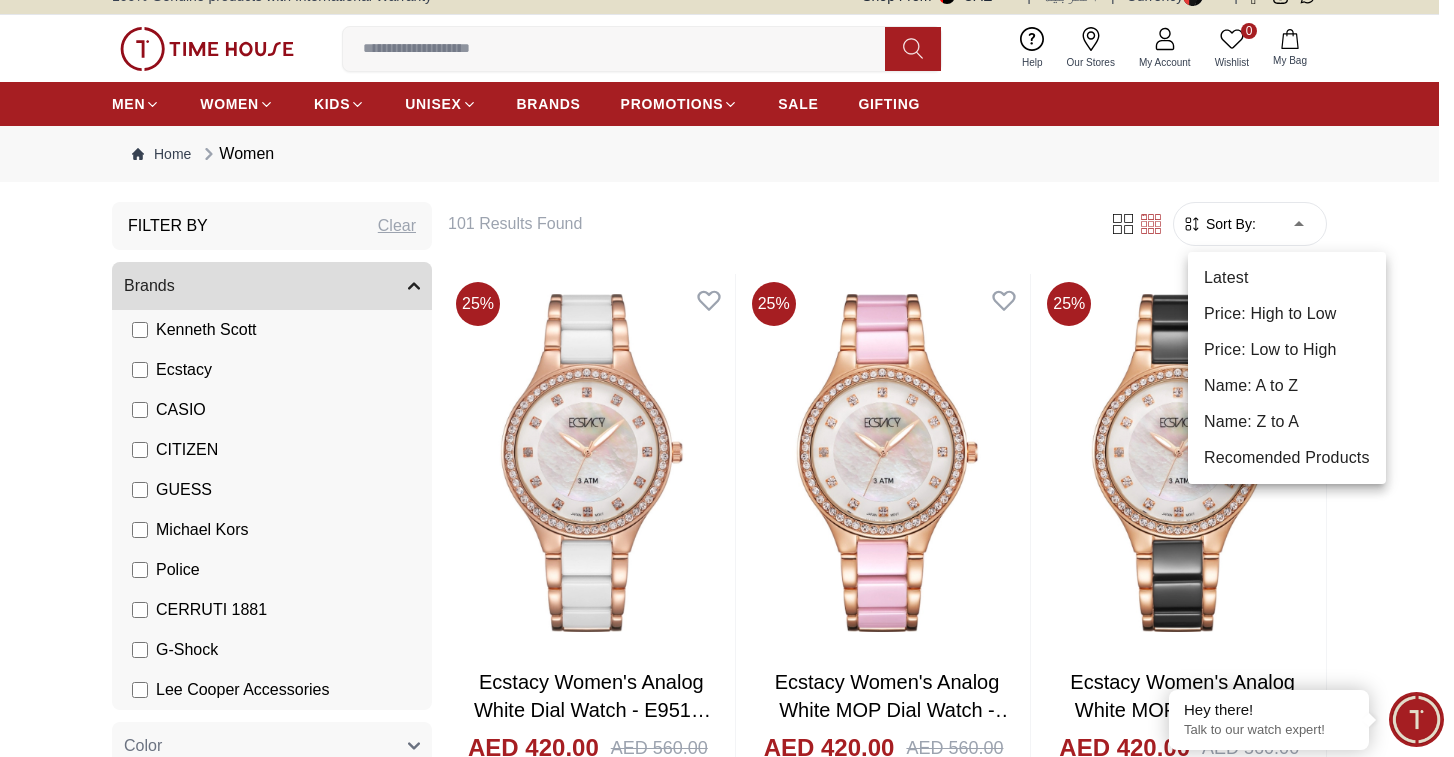 click on "Price: Low to High" at bounding box center (1287, 350) 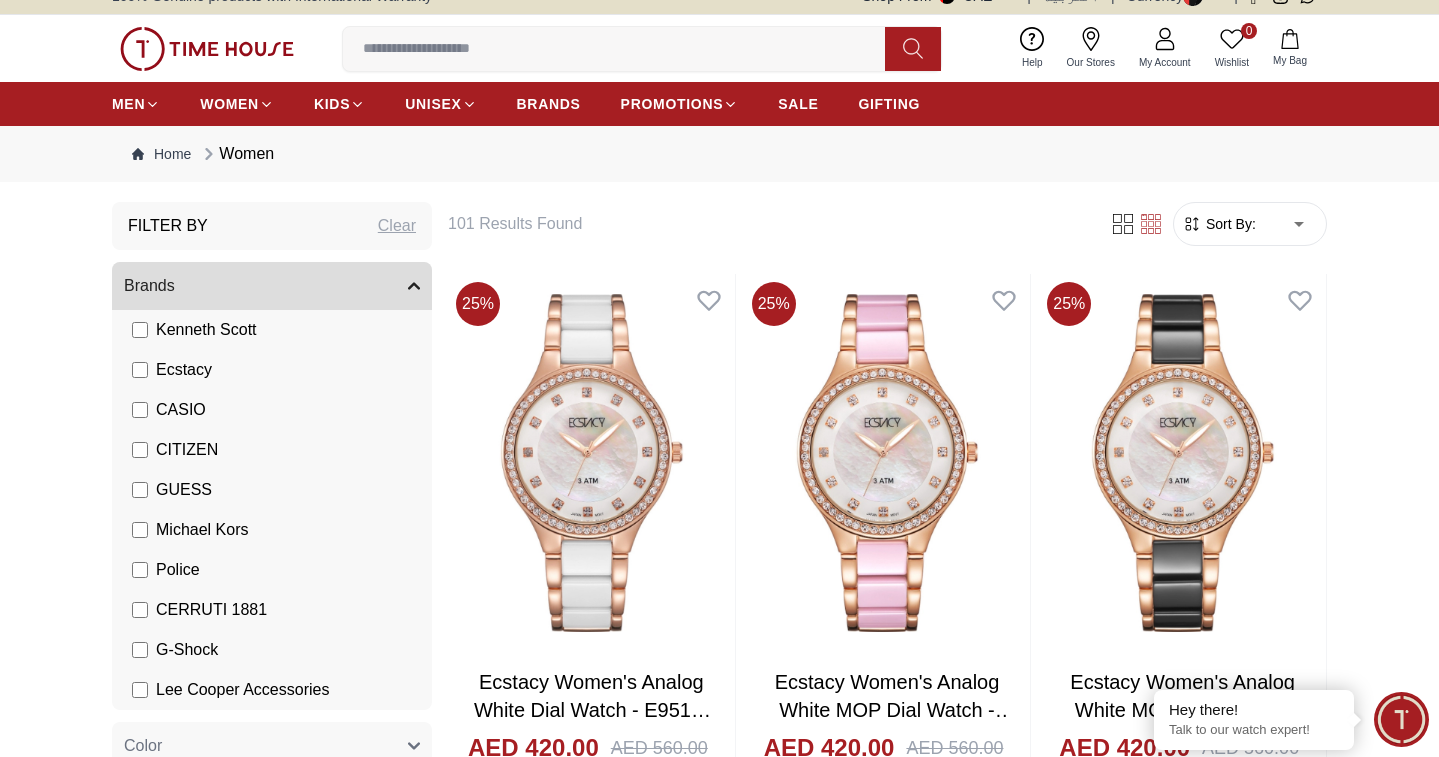 type on "*" 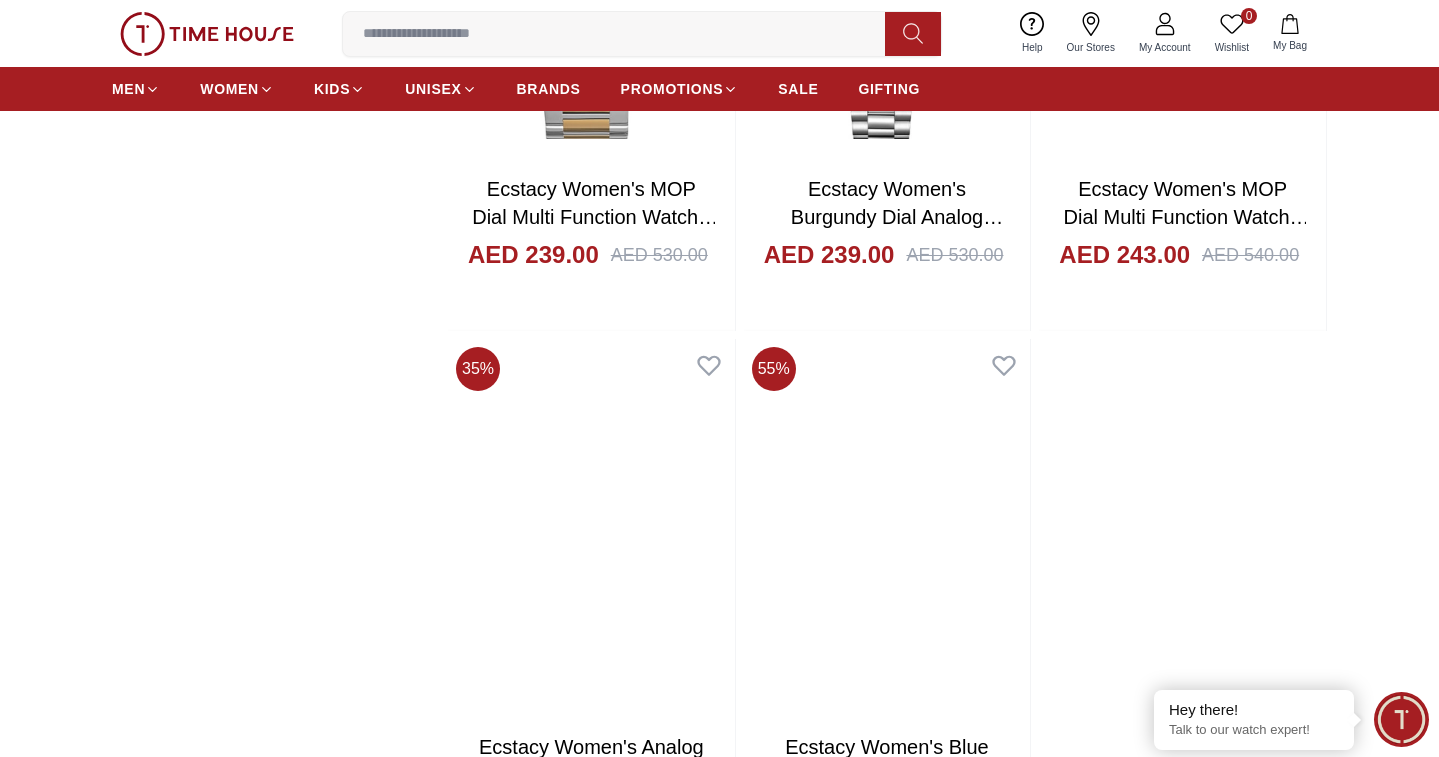 scroll, scrollTop: 3458, scrollLeft: 0, axis: vertical 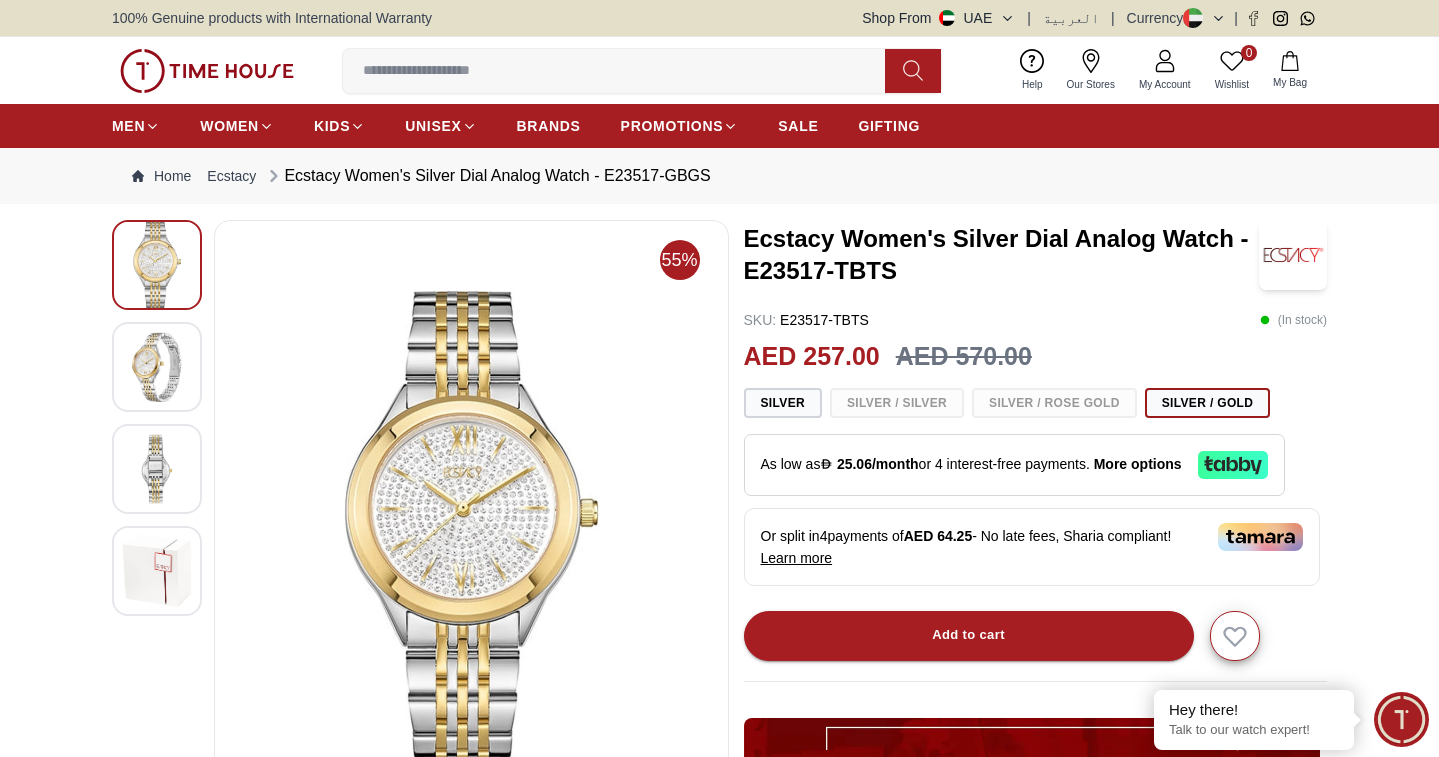 click on "55% Ecstacy Women's Silver Dial Analog Watch - E23517-TBTS SKU :   E23517-TBTS ( In stock ) AED 257.00 AED 570.00 Silver Silver / Silver Silver / Rose Gold Silver / Gold Or split in  4  payments of  AED 64.25  - No late fees, Sharia compliant!    Learn more Overview Ecstacy watch is not just a timepiece but works as jewelry. Enter a world where class meets sophistication, where the manufactures embodied an alliance between the extraordinary craftsmanship and ultra-sophisticated watches for women. Add to cart GIFT WRAPPING INCLUDED TRUSTED SHIPPING CONTACTLESS DELIVERY Share To Friends Product Description Features From Brand Ecstacy watch is not just a timepiece but works as jewelry. Enter a world where class meets sophistication, where the manufactures embodied an alliance between the extraordinary craftsmanship and ultra-sophisticated watches for women." at bounding box center (719, 753) 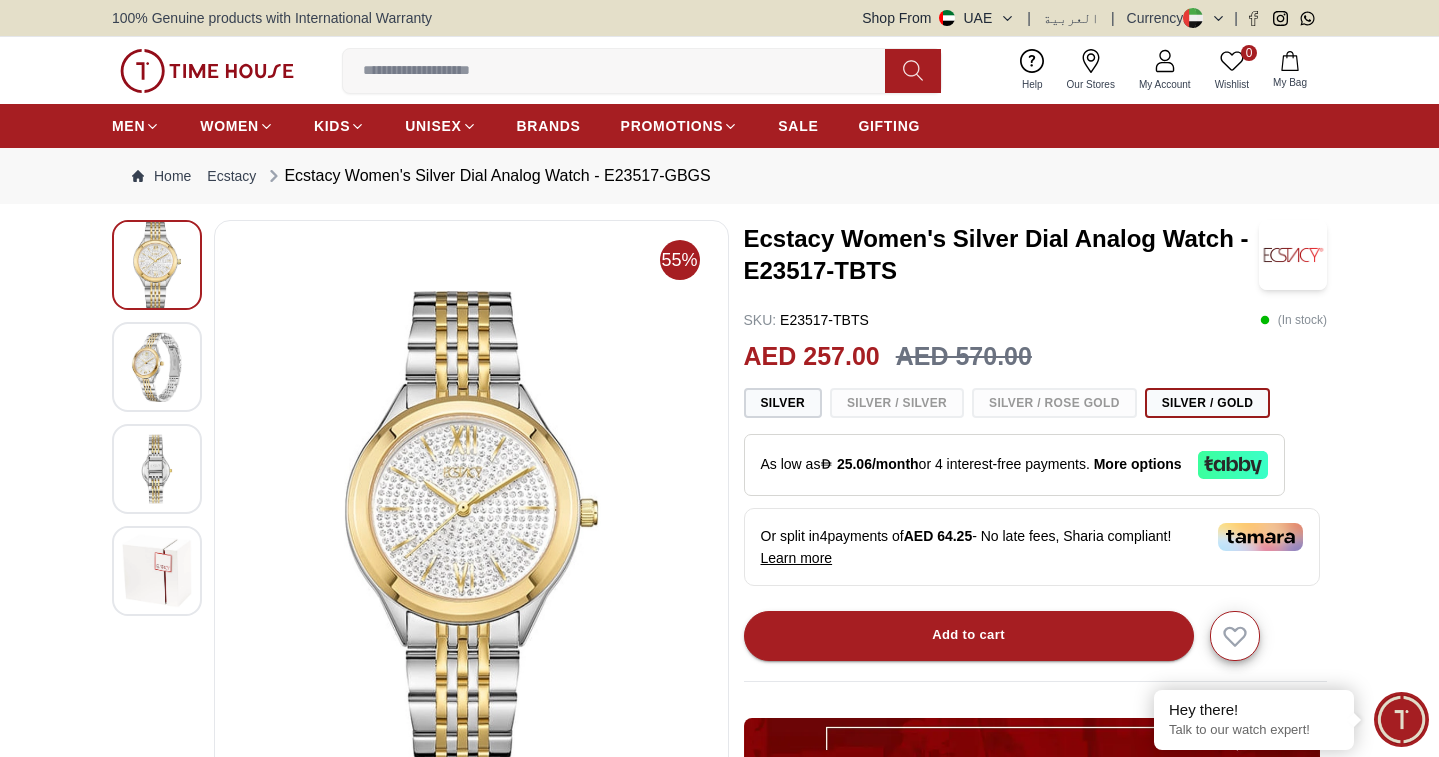 click on "55% Ecstacy Women's Silver Dial Analog Watch - E23517-TBTS SKU :   E23517-TBTS ( In stock ) AED 257.00 AED 570.00 Silver Silver / Silver Silver / Rose Gold Silver / Gold Or split in  4  payments of  AED 64.25  - No late fees, Sharia compliant!    Learn more Overview Ecstacy watch is not just a timepiece but works as jewelry. Enter a world where class meets sophistication, where the manufactures embodied an alliance between the extraordinary craftsmanship and ultra-sophisticated watches for women. Add to cart GIFT WRAPPING INCLUDED TRUSTED SHIPPING CONTACTLESS DELIVERY Share To Friends Product Description Features From Brand Ecstacy watch is not just a timepiece but works as jewelry. Enter a world where class meets sophistication, where the manufactures embodied an alliance between the extraordinary craftsmanship and ultra-sophisticated watches for women." at bounding box center [719, 753] 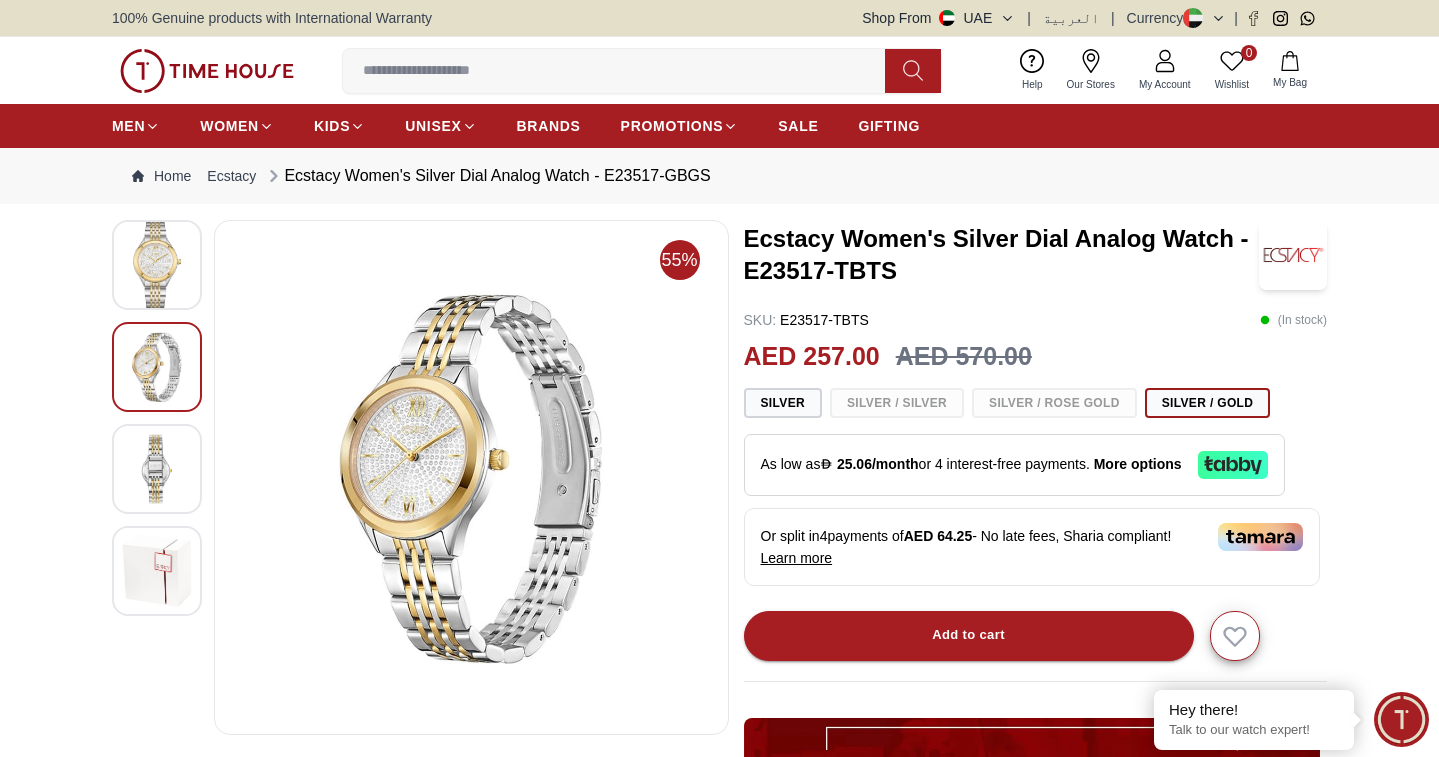 click at bounding box center [157, 265] 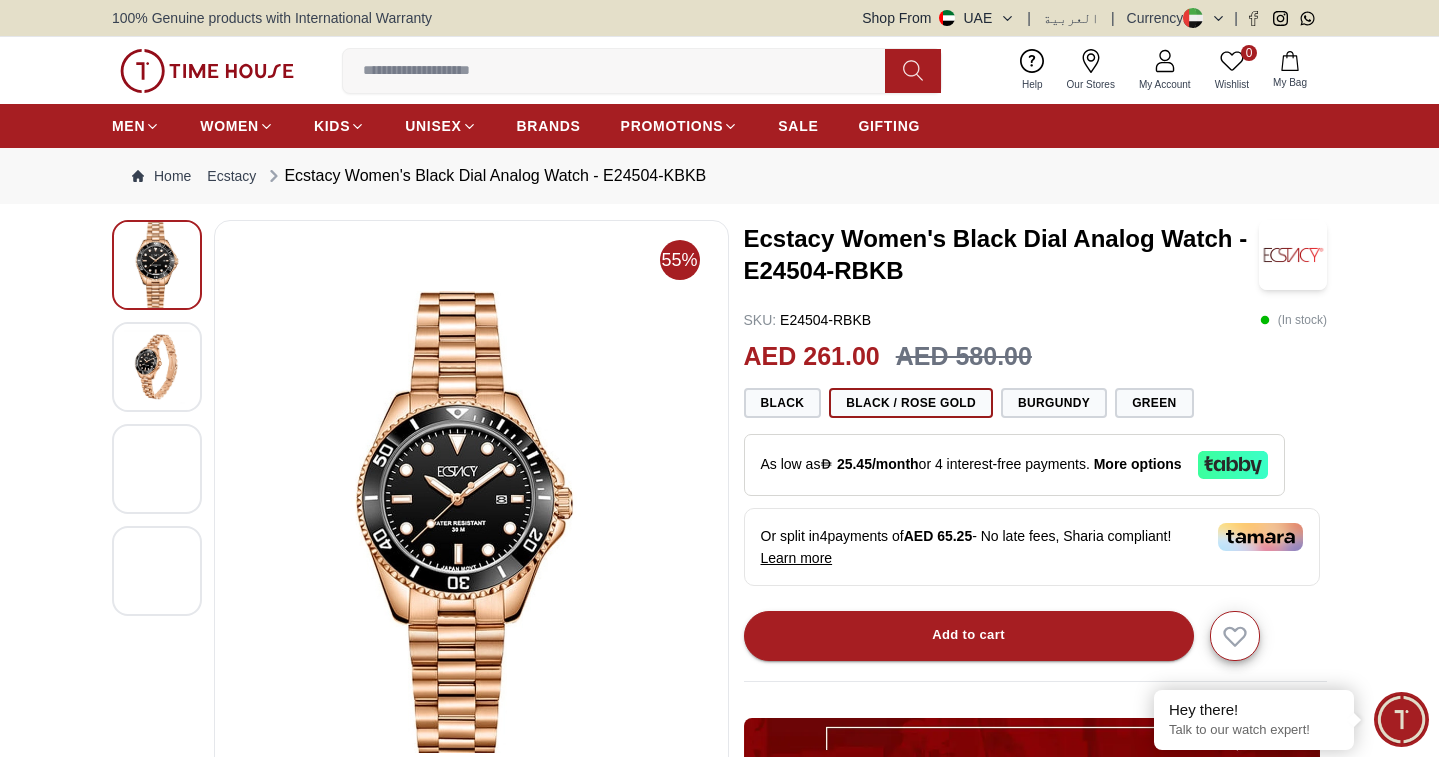 scroll, scrollTop: 0, scrollLeft: 0, axis: both 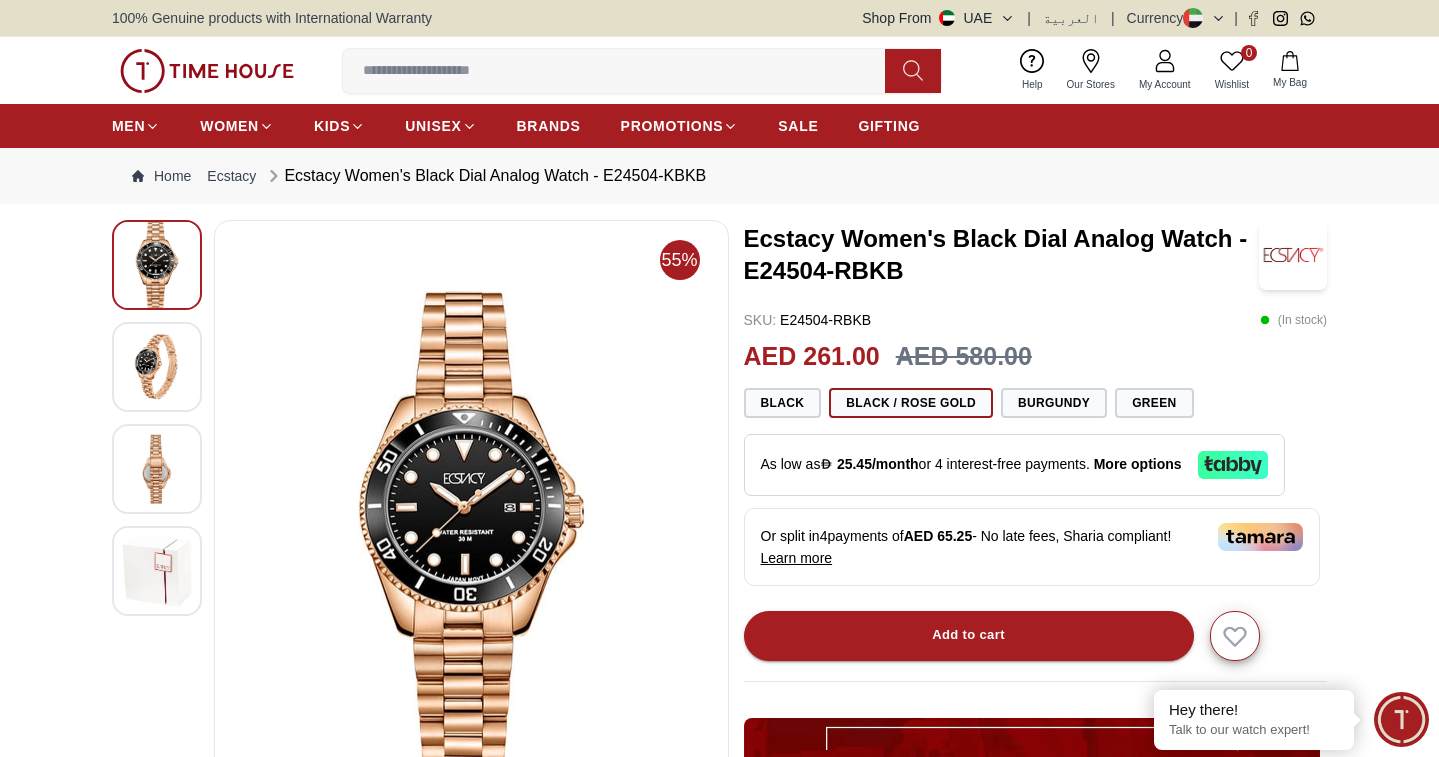 click at bounding box center [157, 367] 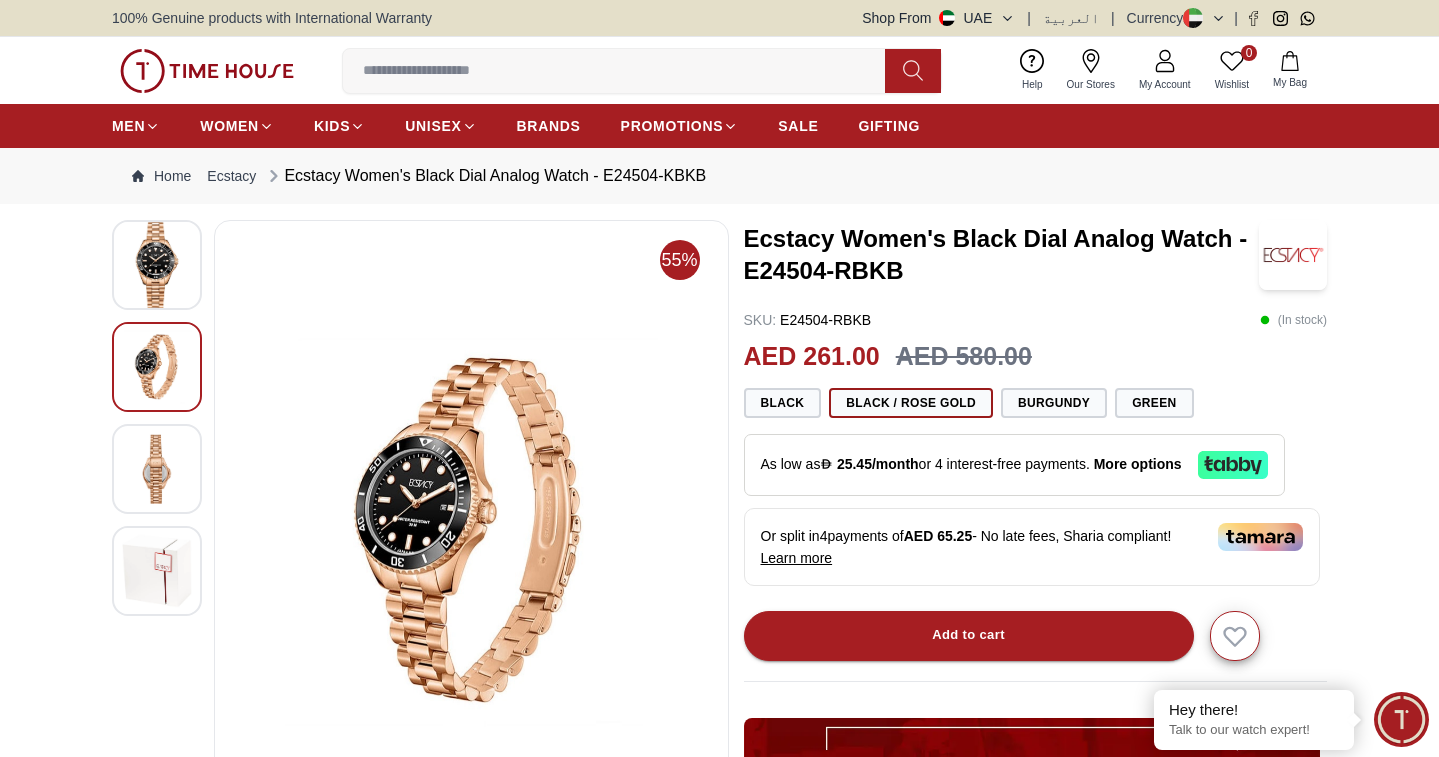 scroll, scrollTop: 25, scrollLeft: 0, axis: vertical 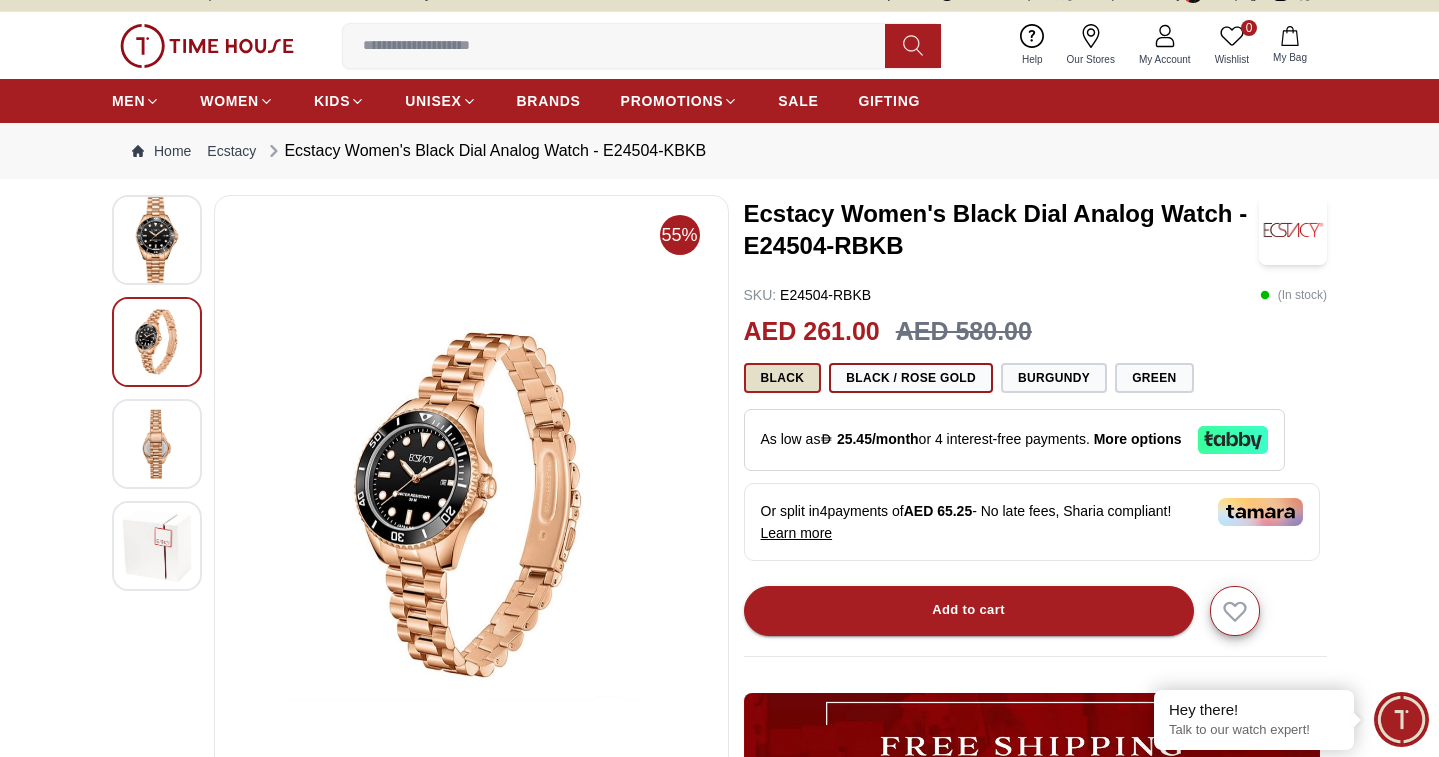 click on "Black" at bounding box center [783, 378] 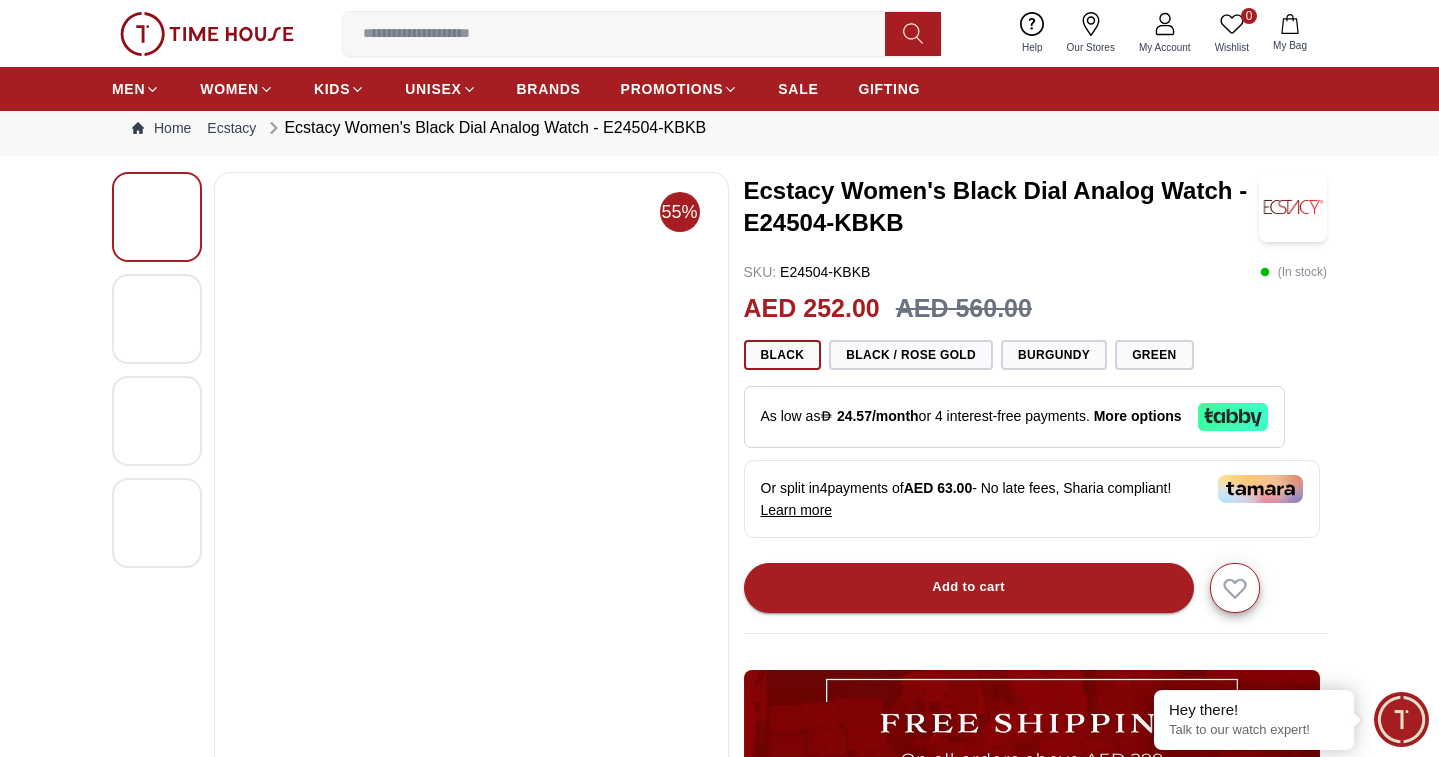 scroll, scrollTop: 91, scrollLeft: 0, axis: vertical 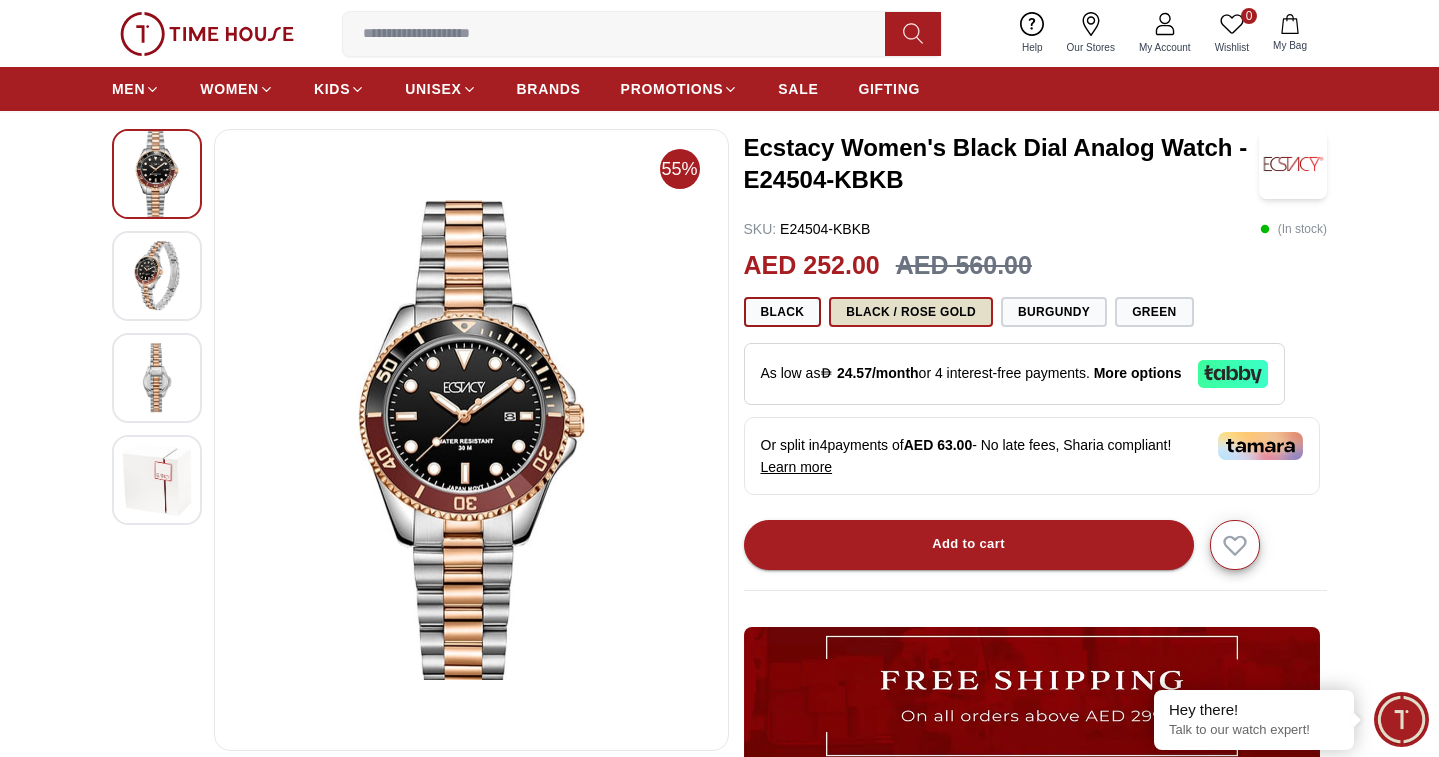 click on "Black / Rose Gold" at bounding box center (911, 312) 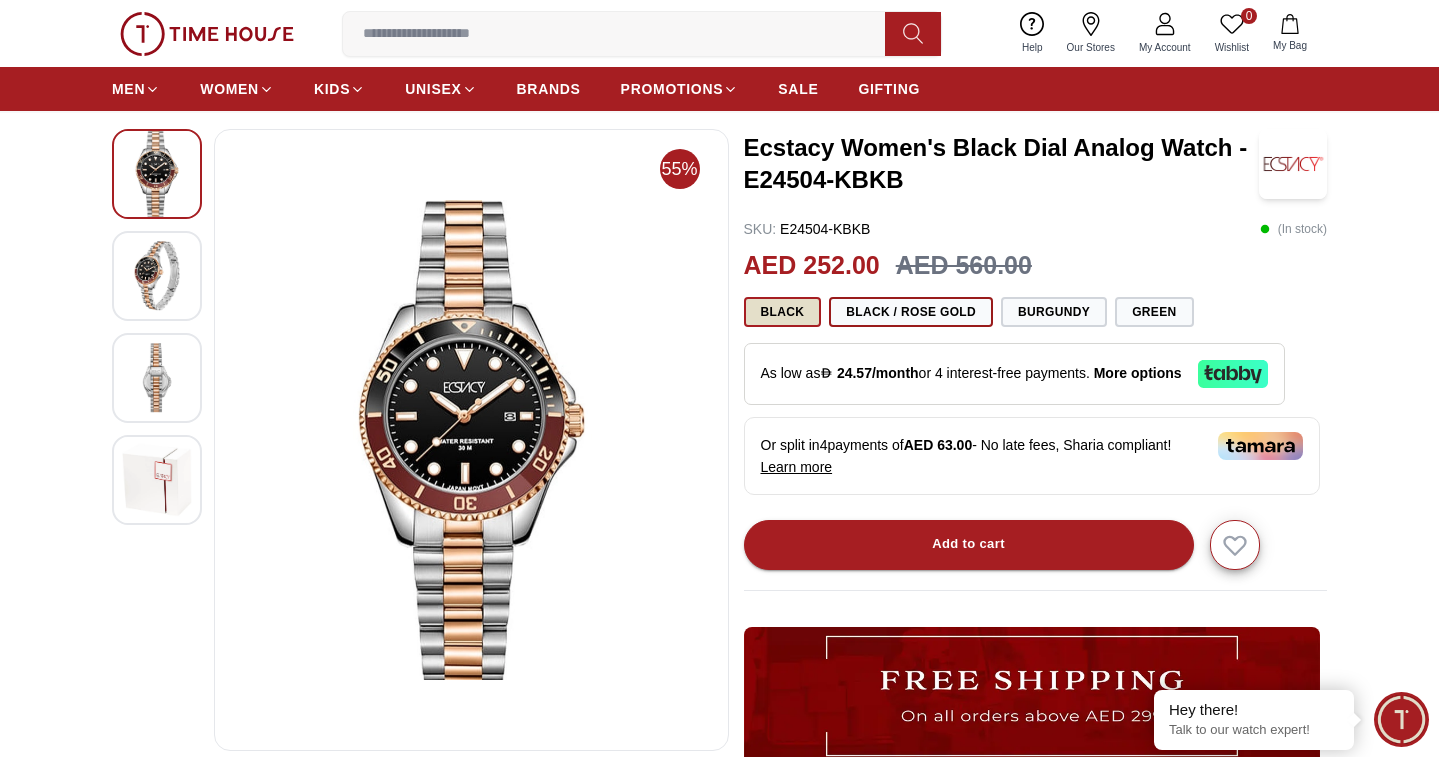 click on "Black" at bounding box center (783, 312) 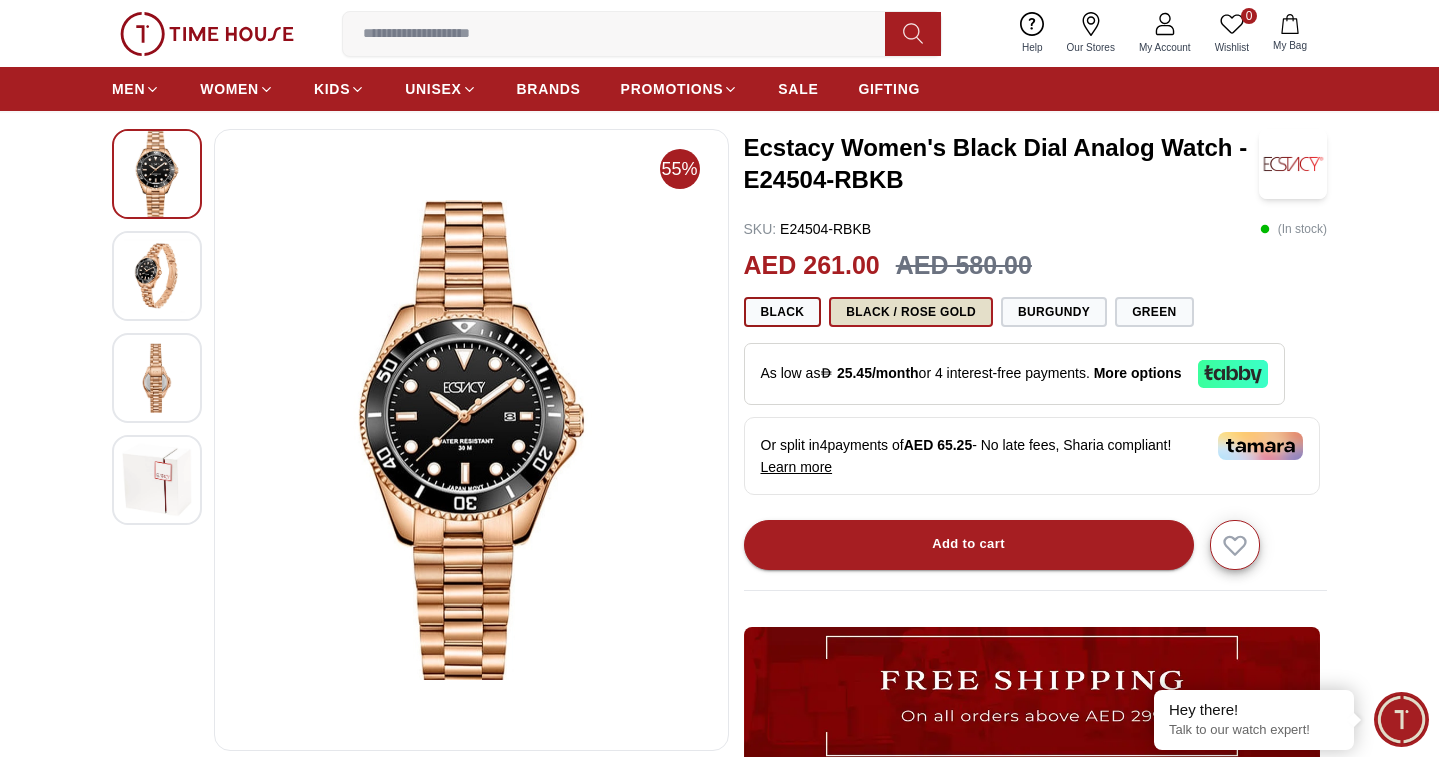 click on "Black / Rose Gold" at bounding box center (911, 312) 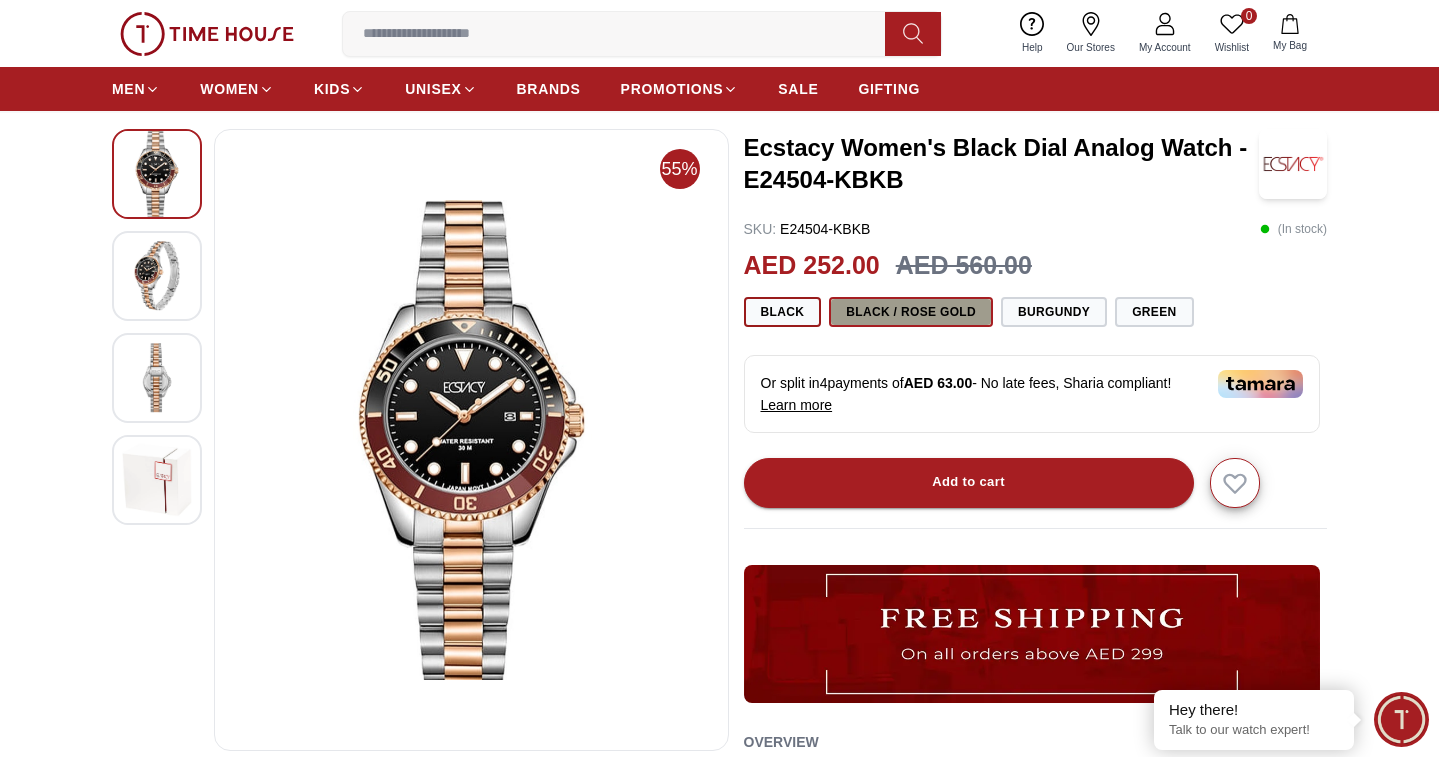click on "Black / Rose Gold" at bounding box center [911, 312] 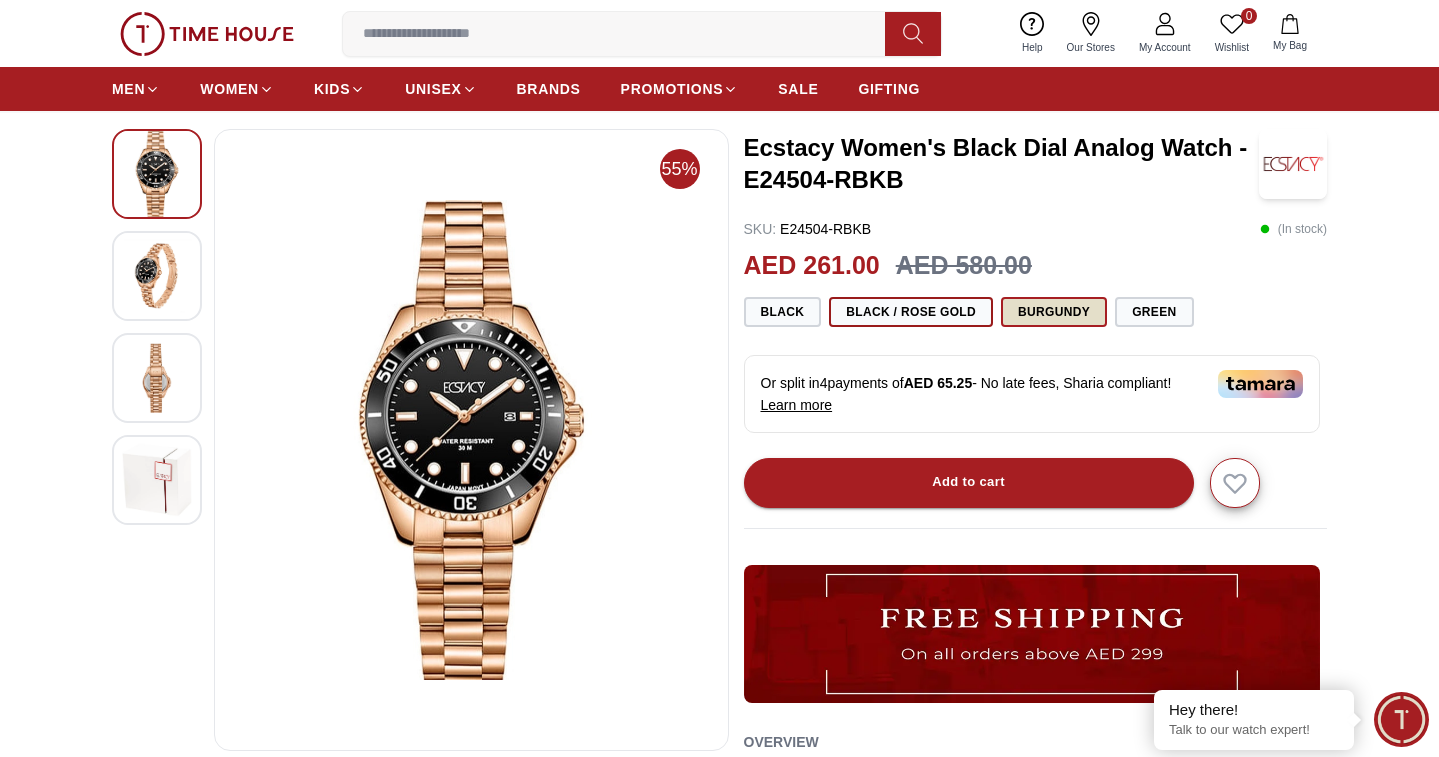 click on "Burgundy" at bounding box center [1054, 312] 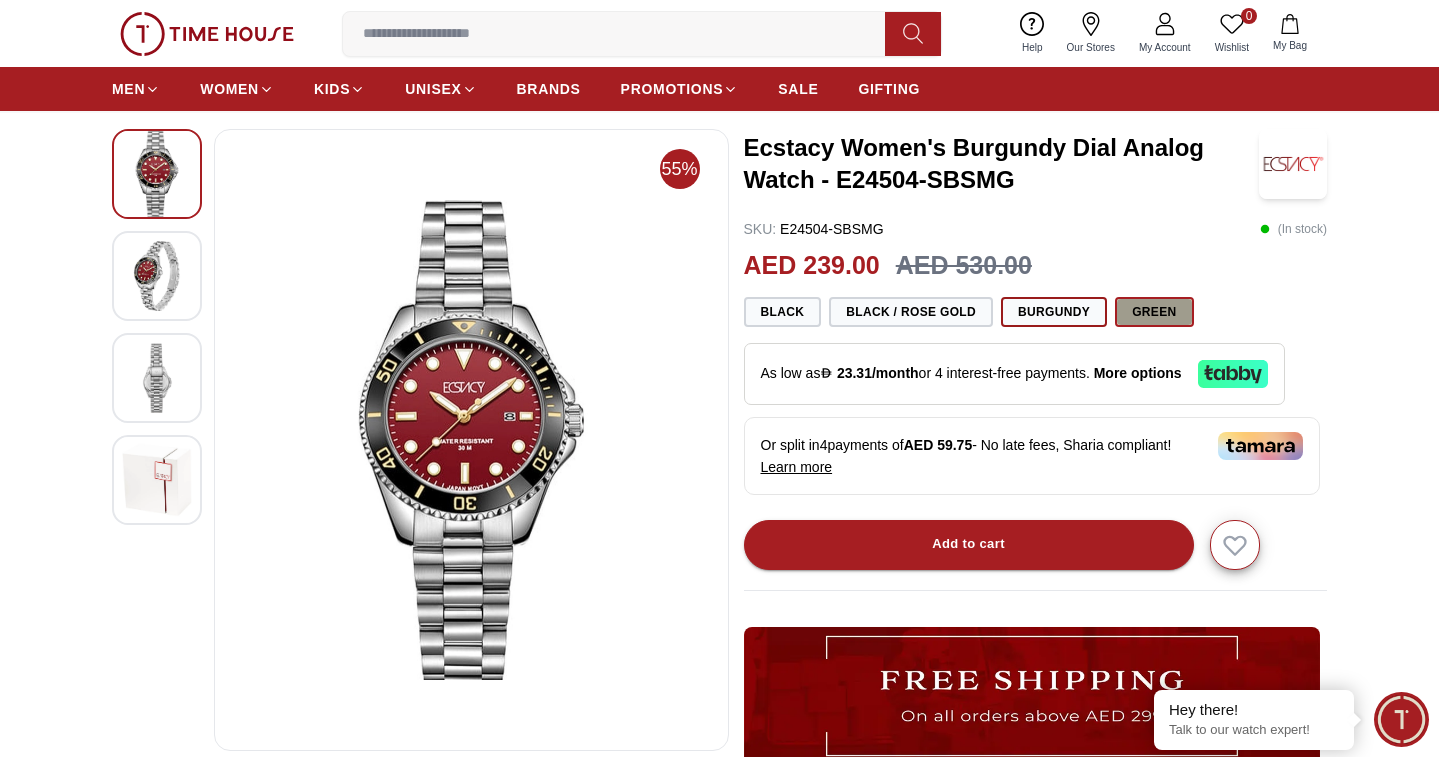 click on "Green" at bounding box center [1154, 312] 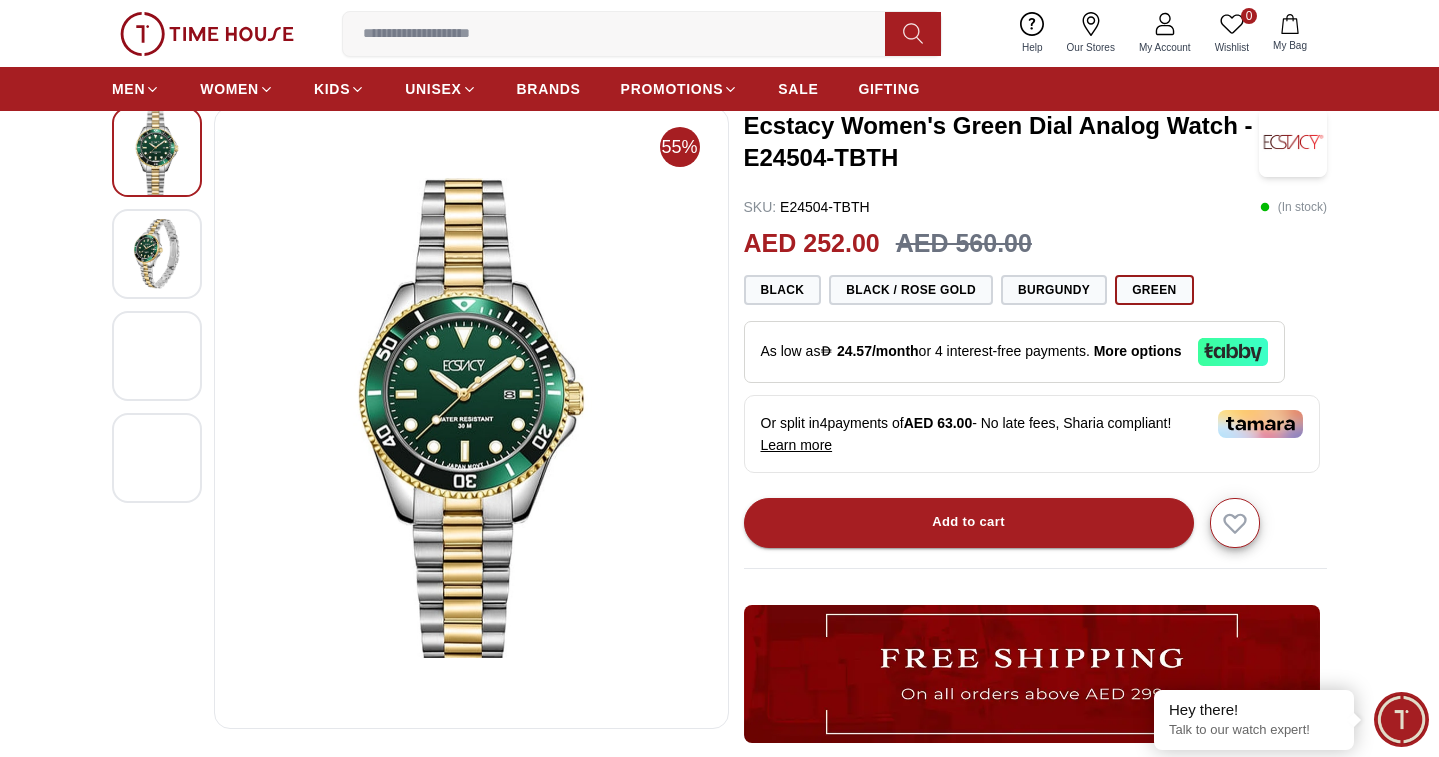 scroll, scrollTop: 77, scrollLeft: 0, axis: vertical 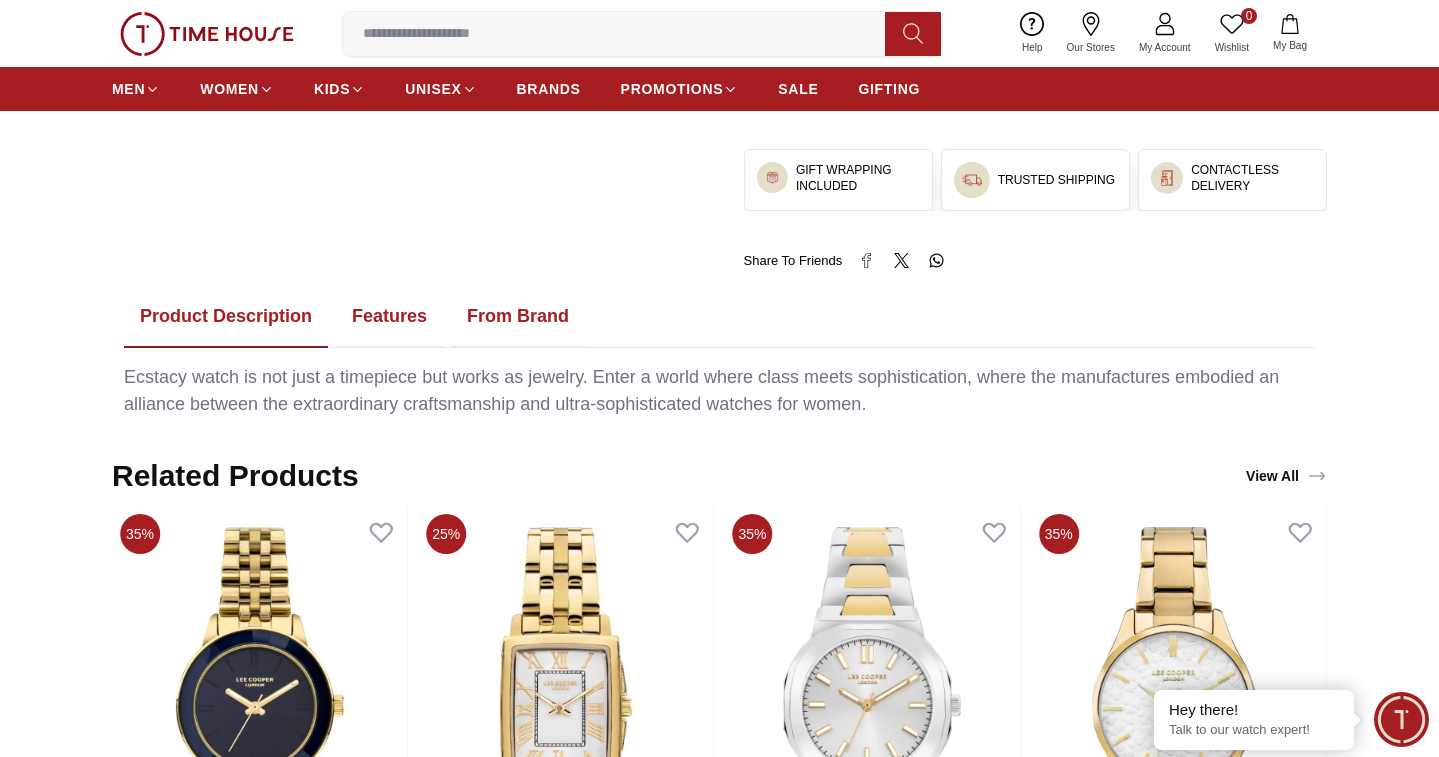 click on "From Brand" at bounding box center [518, 317] 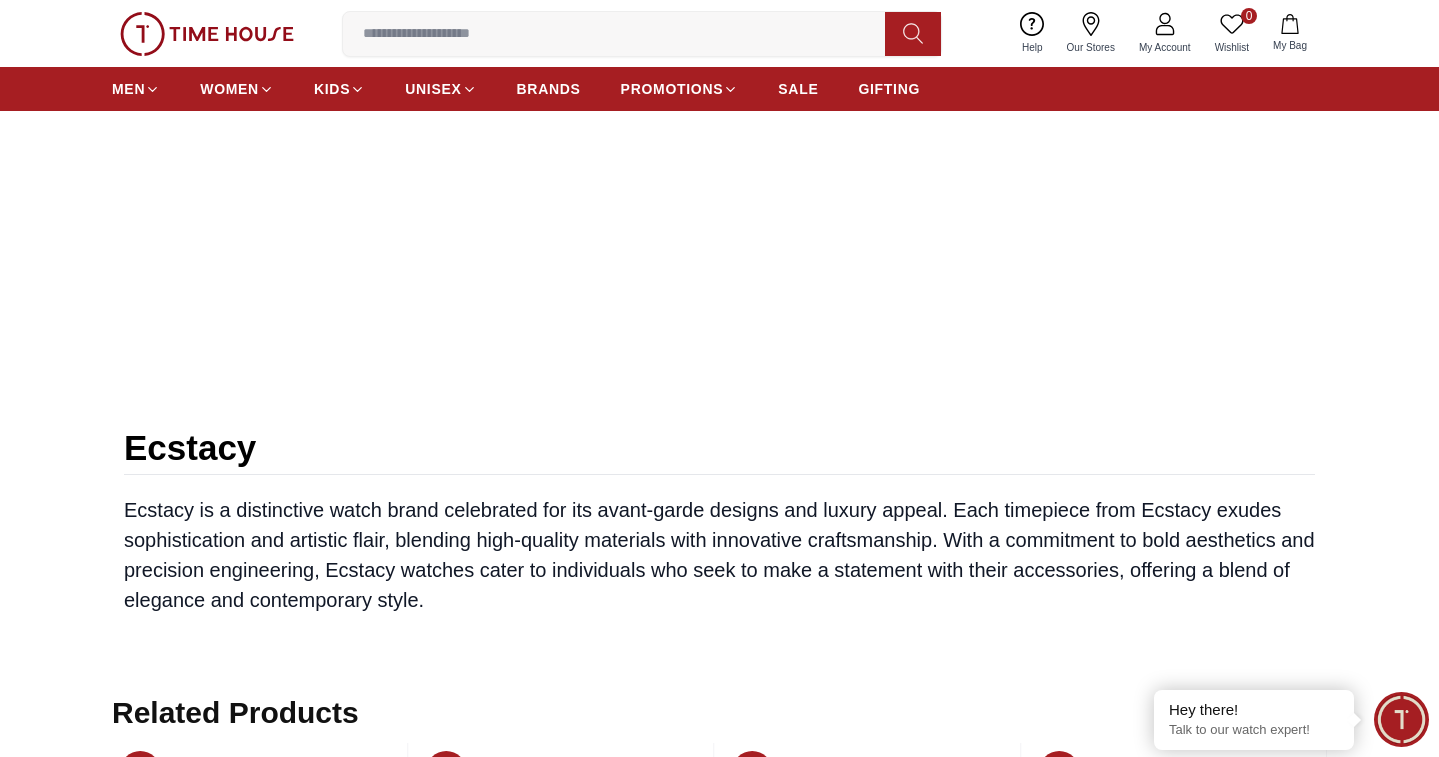 scroll, scrollTop: 1459, scrollLeft: 0, axis: vertical 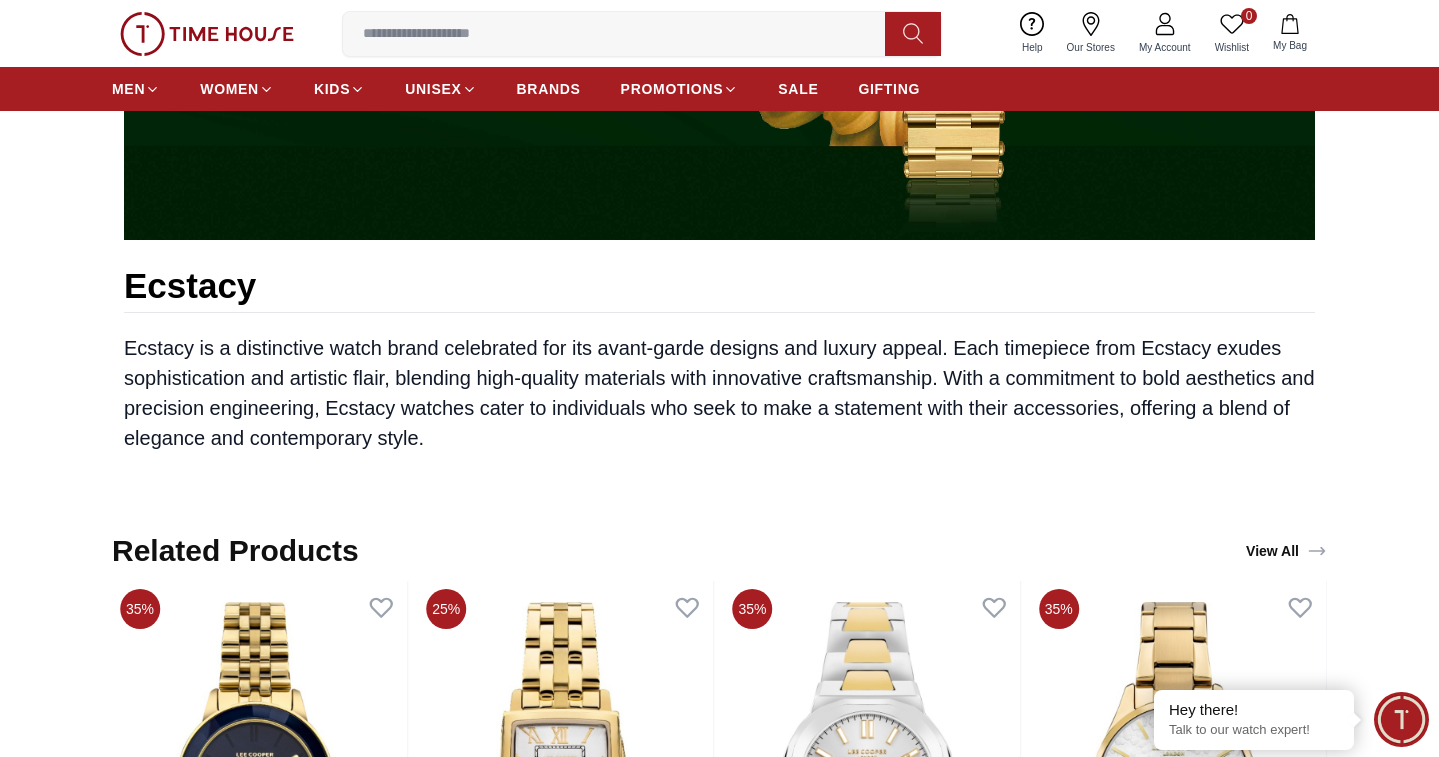 click on "Ecstacy is a distinctive watch brand celebrated for its avant-garde designs and luxury appeal. Each timepiece from Ecstacy exudes sophistication and artistic flair, blending high-quality materials with innovative craftsmanship. With a commitment to bold aesthetics and precision engineering, Ecstacy watches cater to individuals who seek to make a statement with their accessories, offering a blend of elegance and contemporary style." at bounding box center [719, 393] 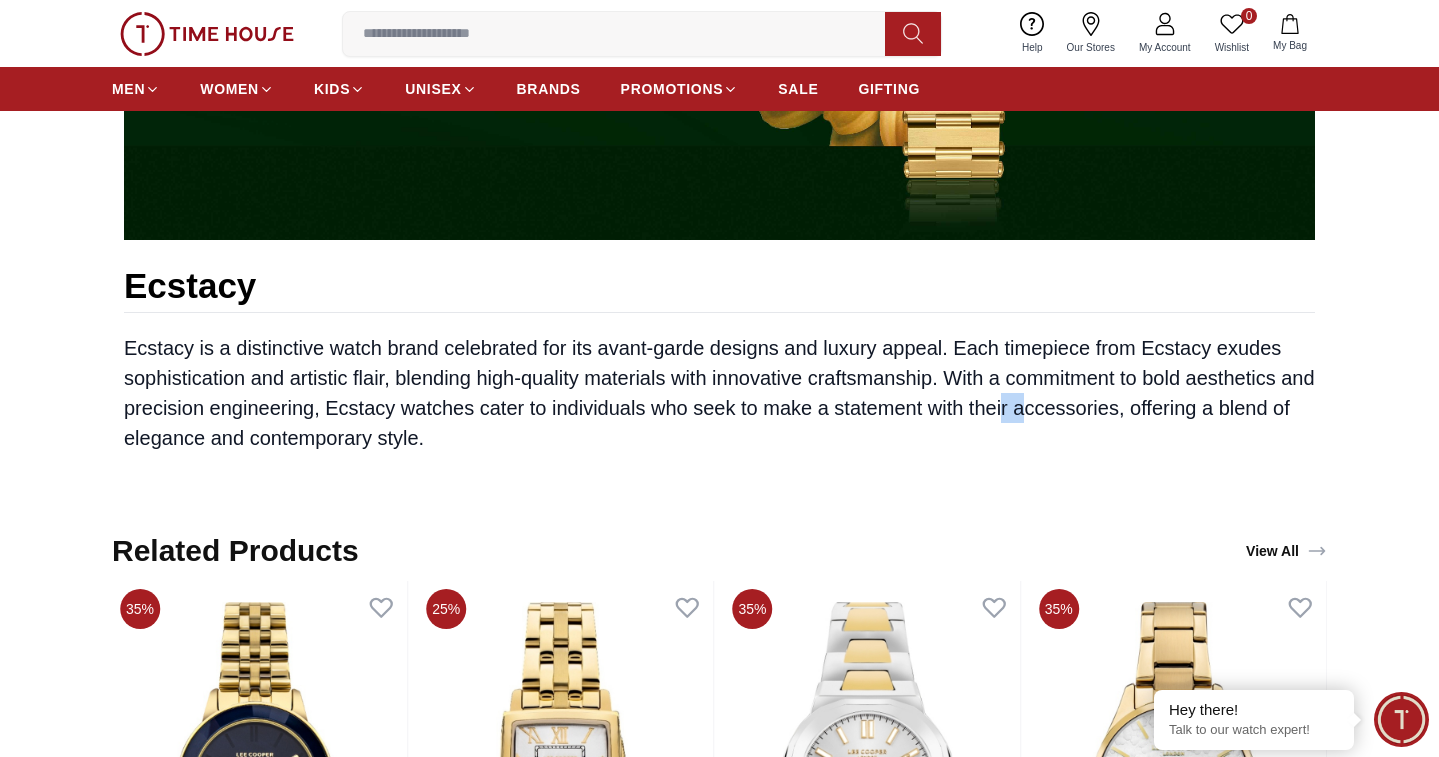 click on "Ecstacy is a distinctive watch brand celebrated for its avant-garde designs and luxury appeal. Each timepiece from Ecstacy exudes sophistication and artistic flair, blending high-quality materials with innovative craftsmanship. With a commitment to bold aesthetics and precision engineering, Ecstacy watches cater to individuals who seek to make a statement with their accessories, offering a blend of elegance and contemporary style." at bounding box center [719, 393] 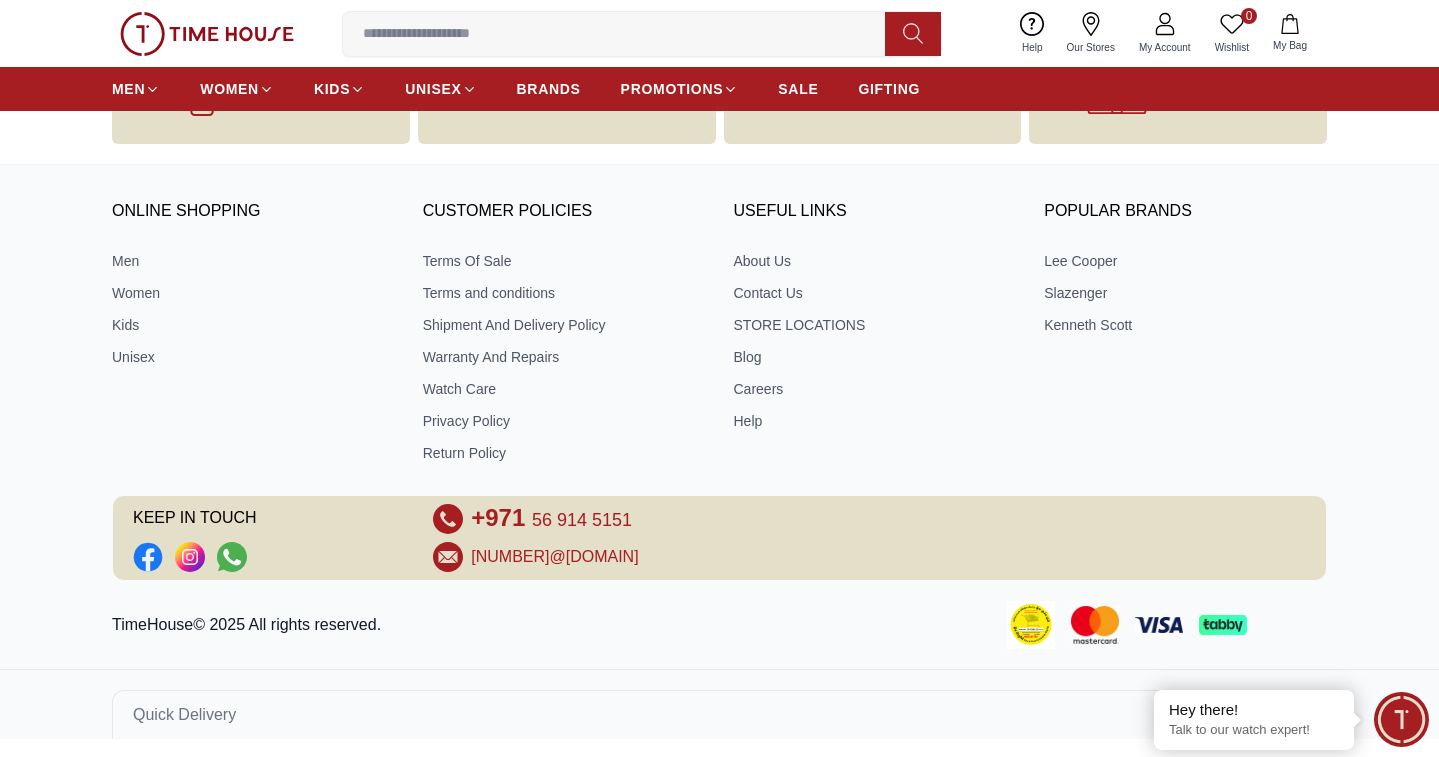 scroll, scrollTop: 3259, scrollLeft: 0, axis: vertical 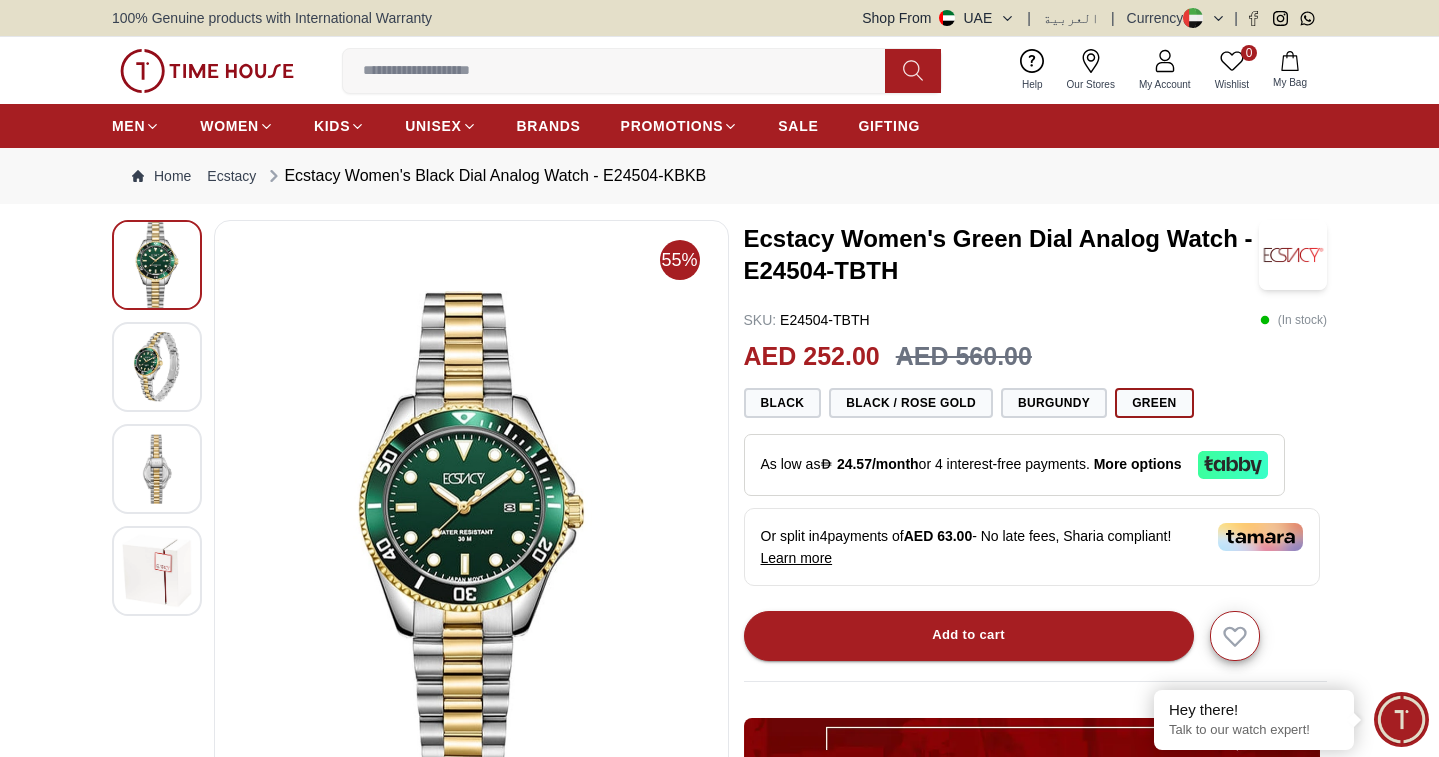 click at bounding box center [157, 367] 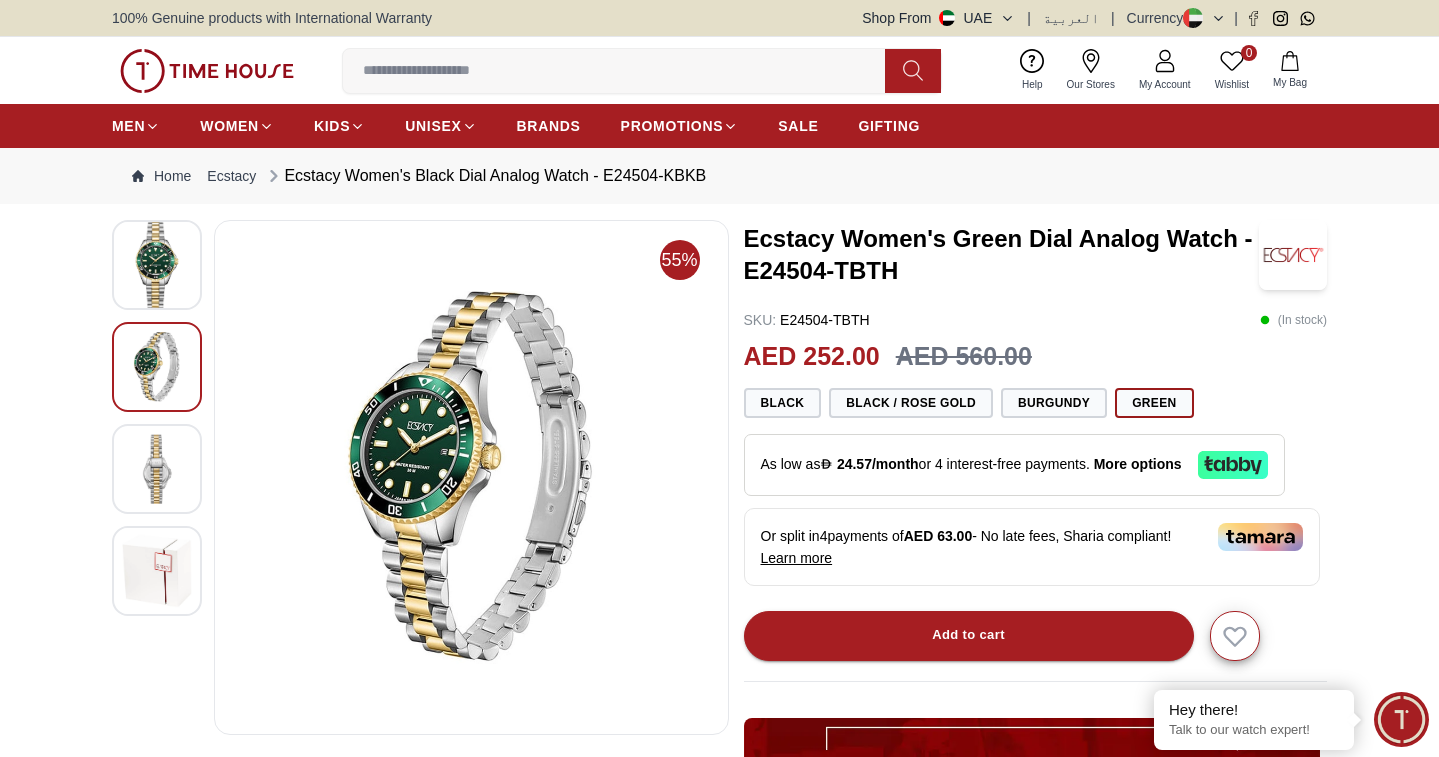 click at bounding box center (157, 469) 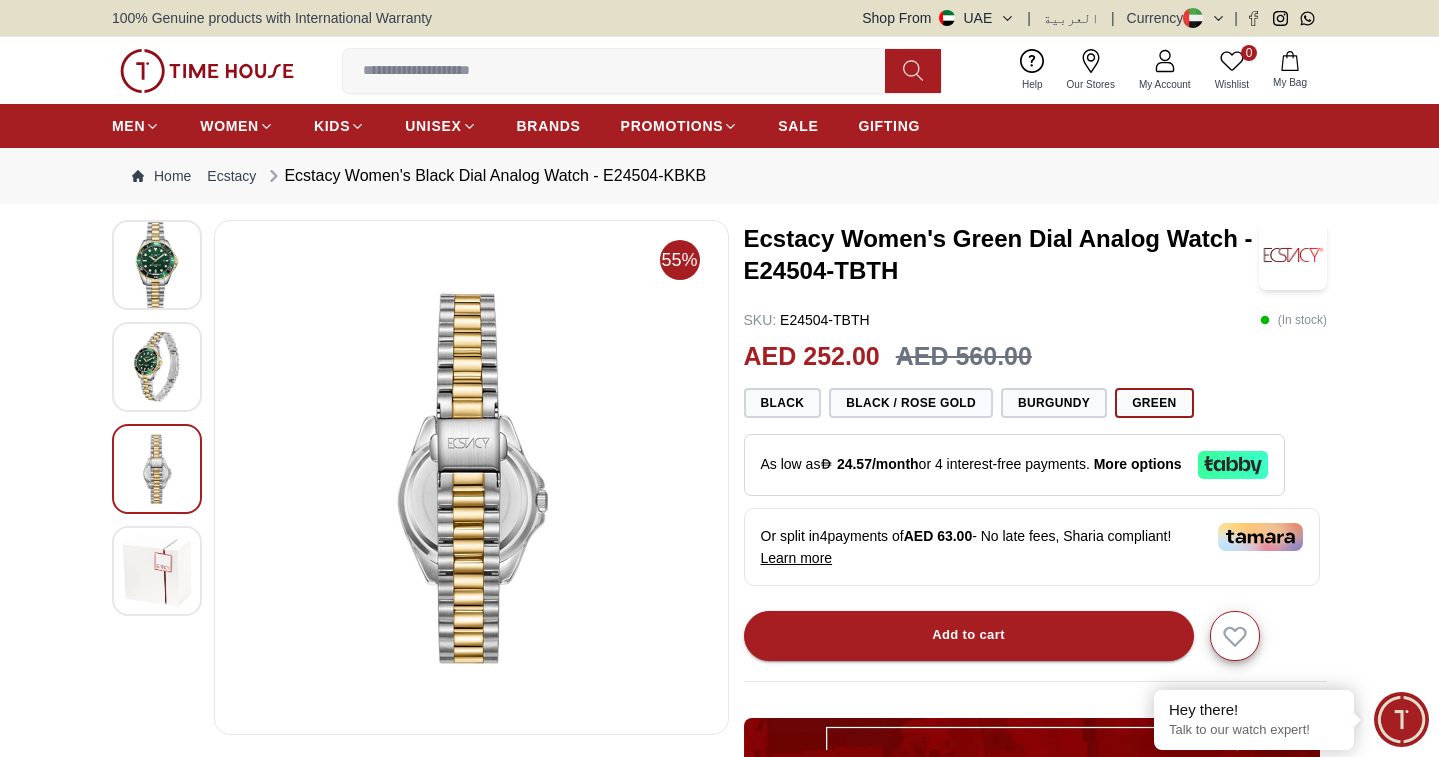 click at bounding box center [157, 571] 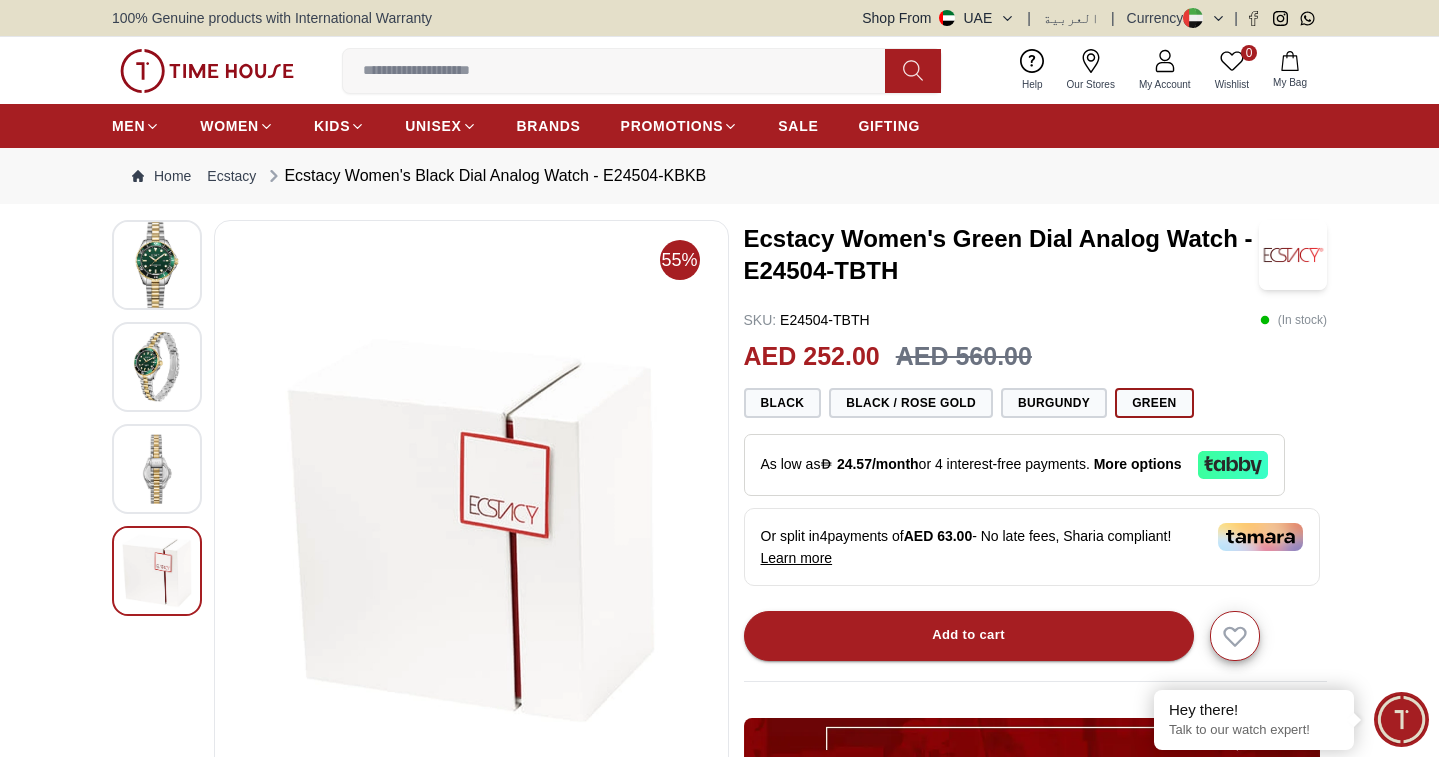 click at bounding box center [157, 265] 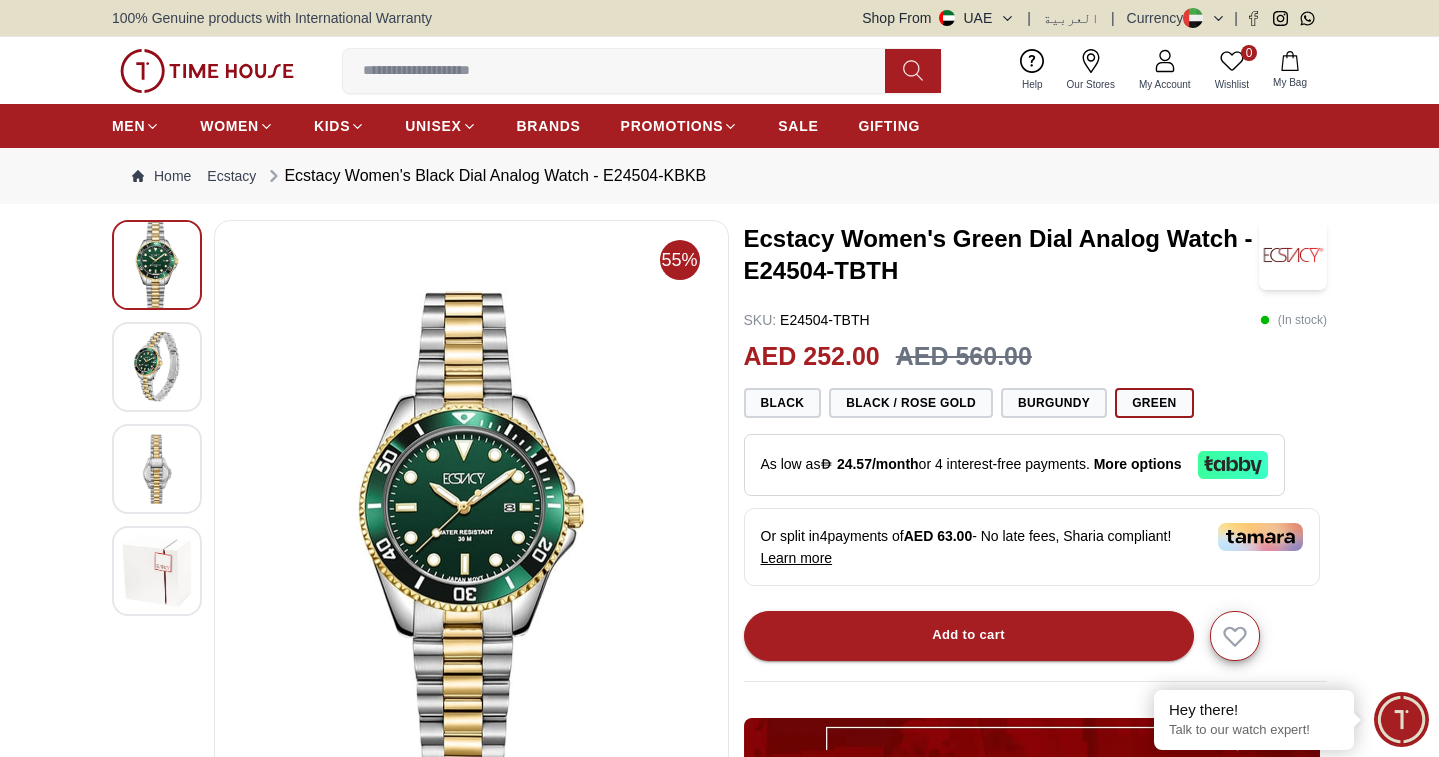 click at bounding box center [157, 367] 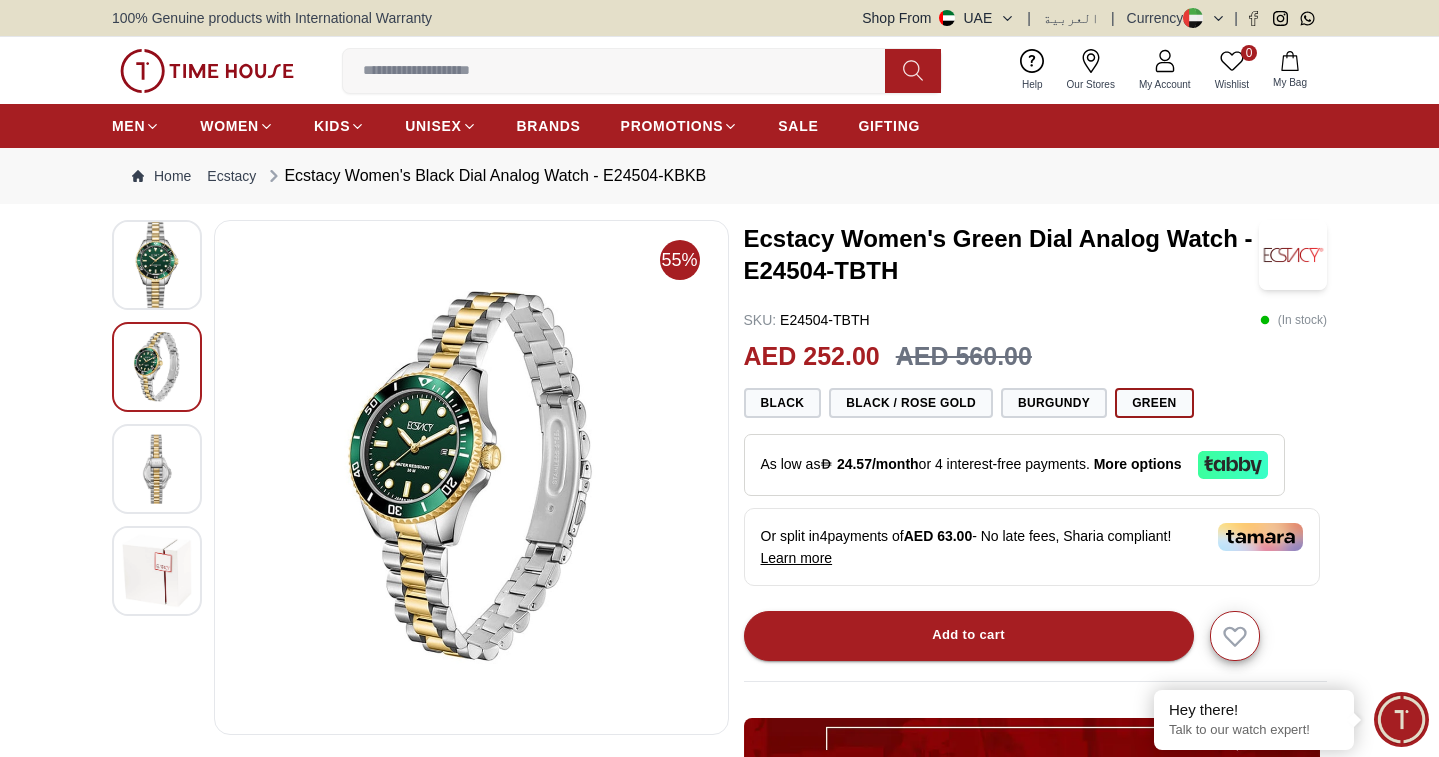 click at bounding box center [157, 469] 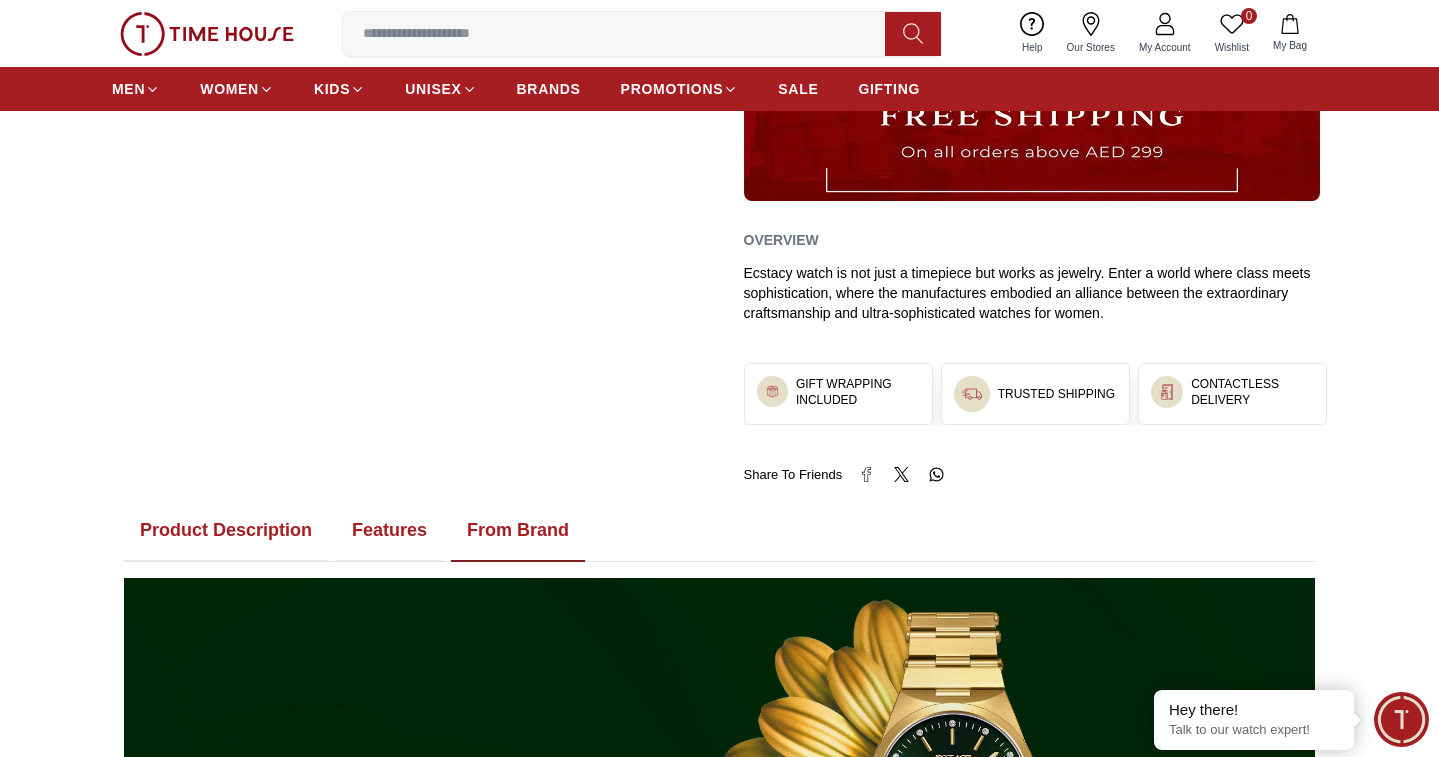 scroll, scrollTop: 0, scrollLeft: 0, axis: both 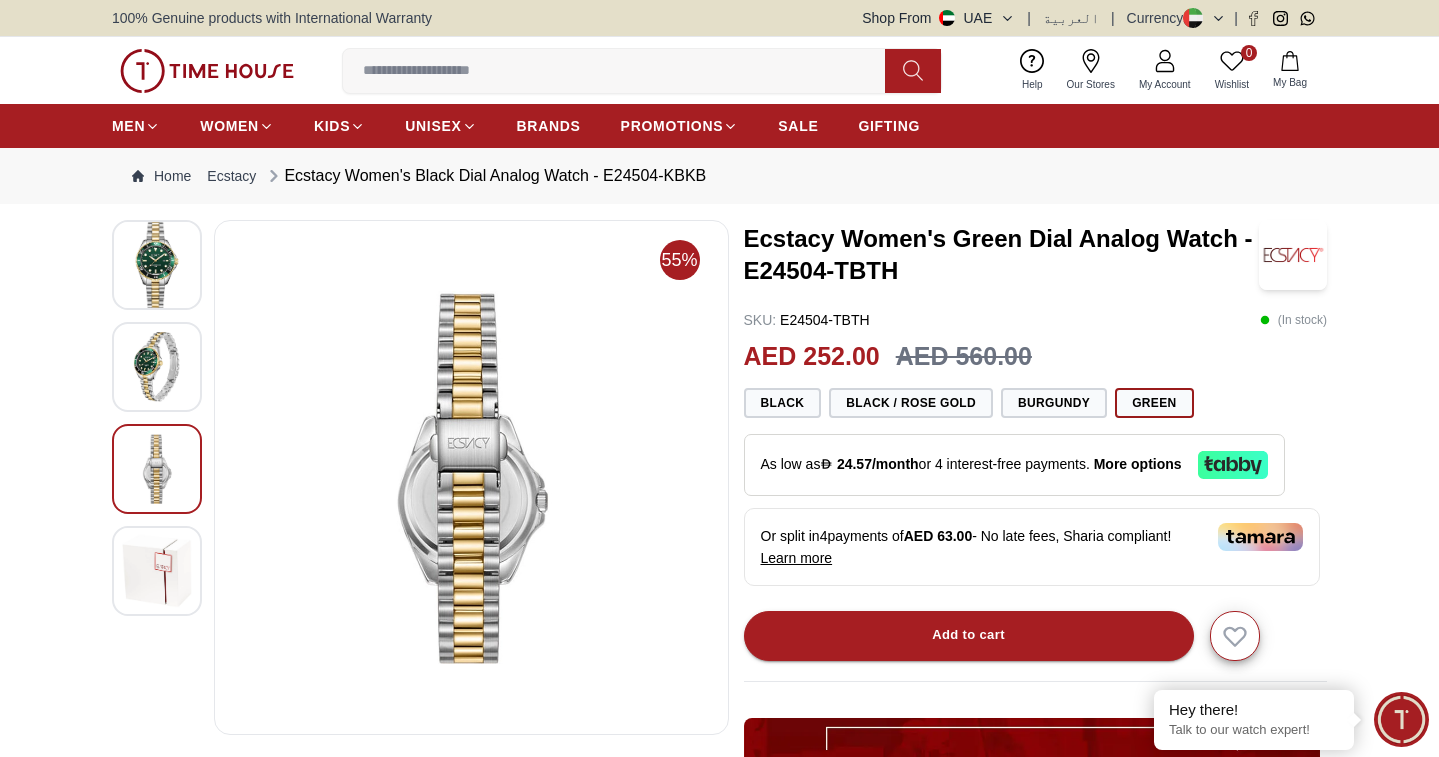 click at bounding box center [157, 265] 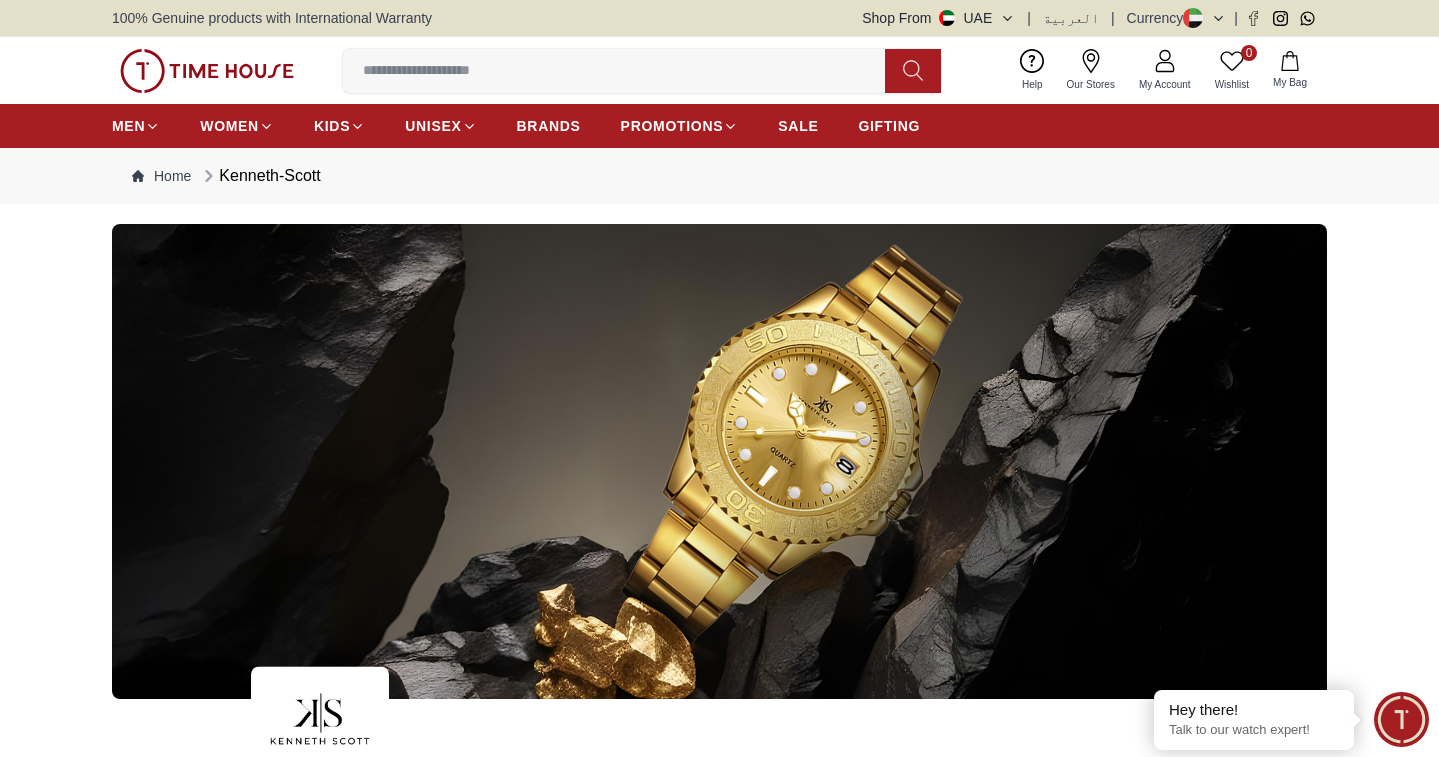 scroll, scrollTop: 0, scrollLeft: 0, axis: both 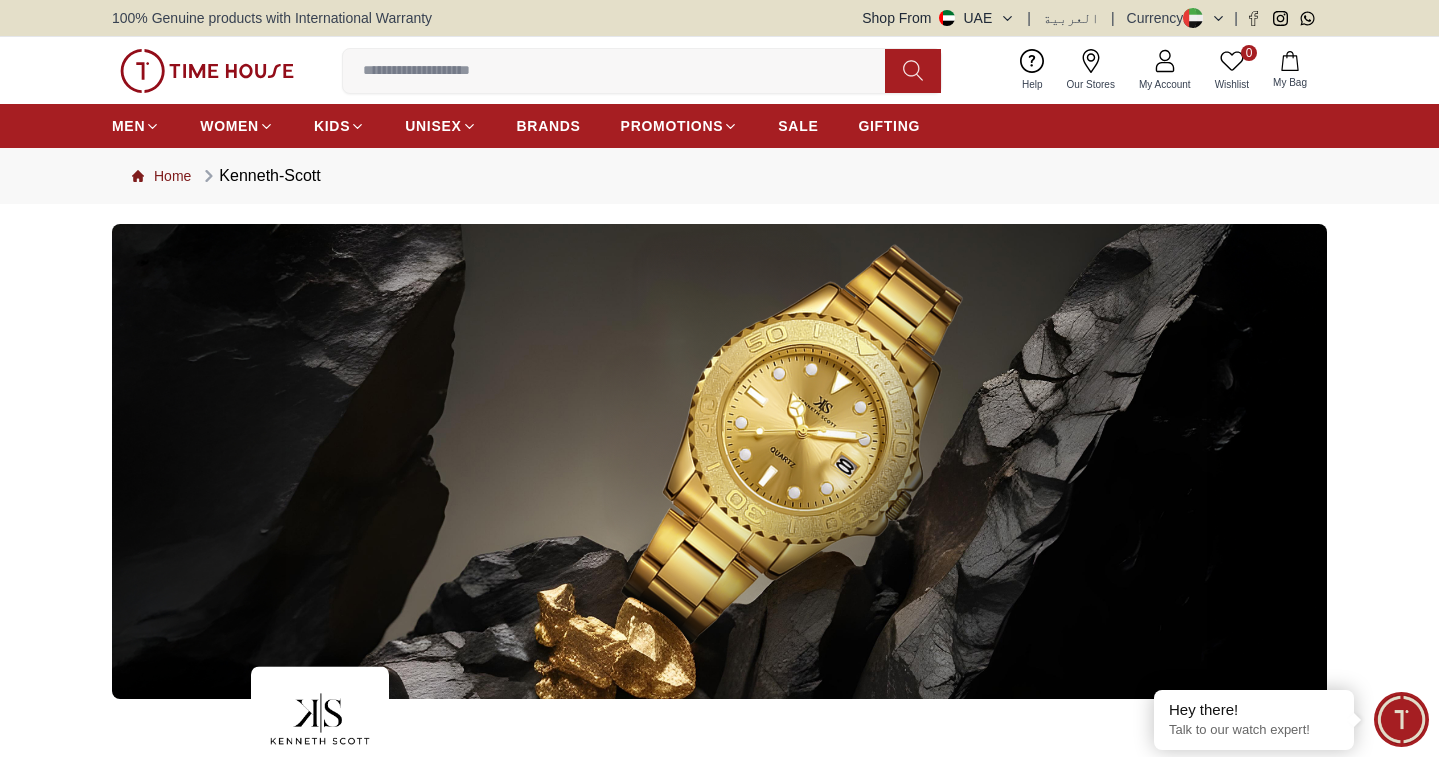 click on "Home" at bounding box center [161, 176] 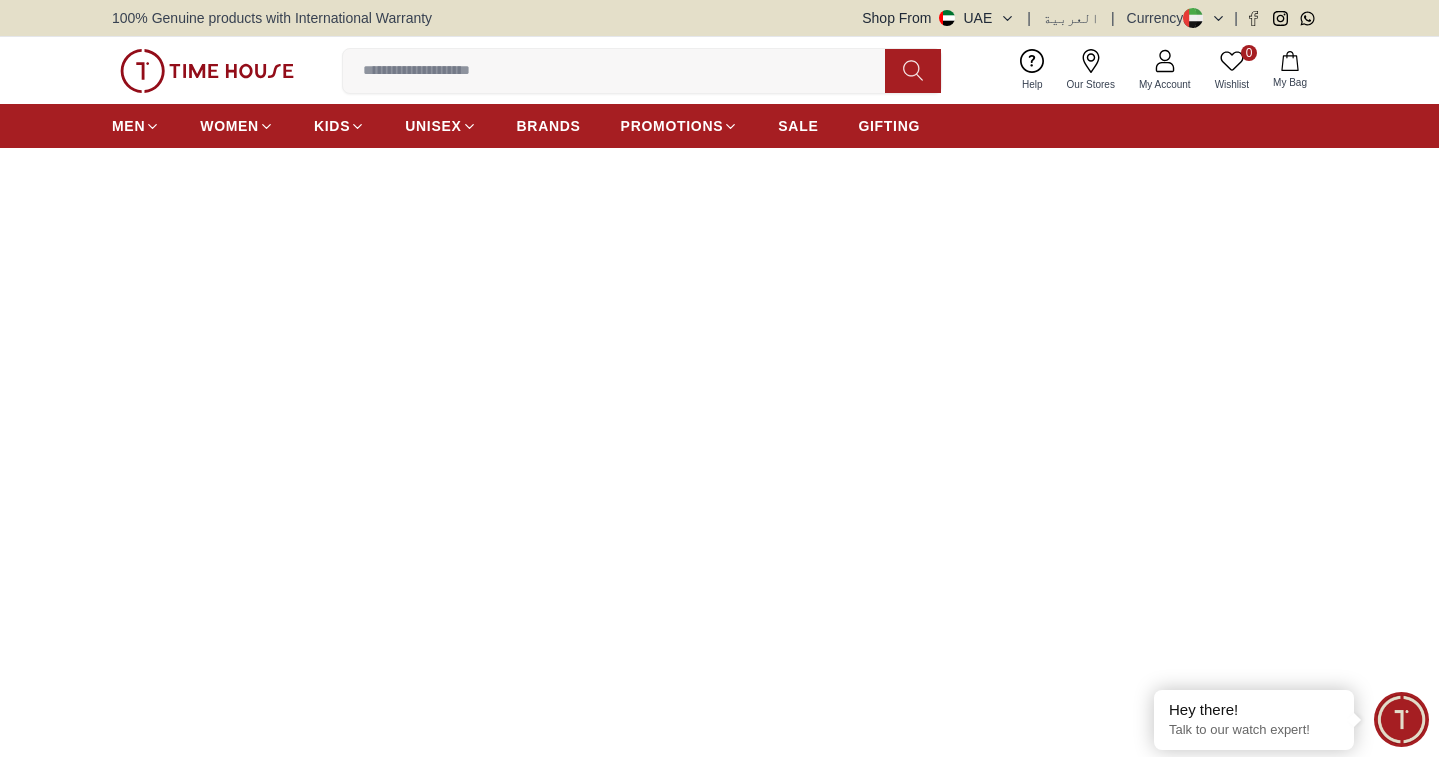 scroll, scrollTop: 38, scrollLeft: 0, axis: vertical 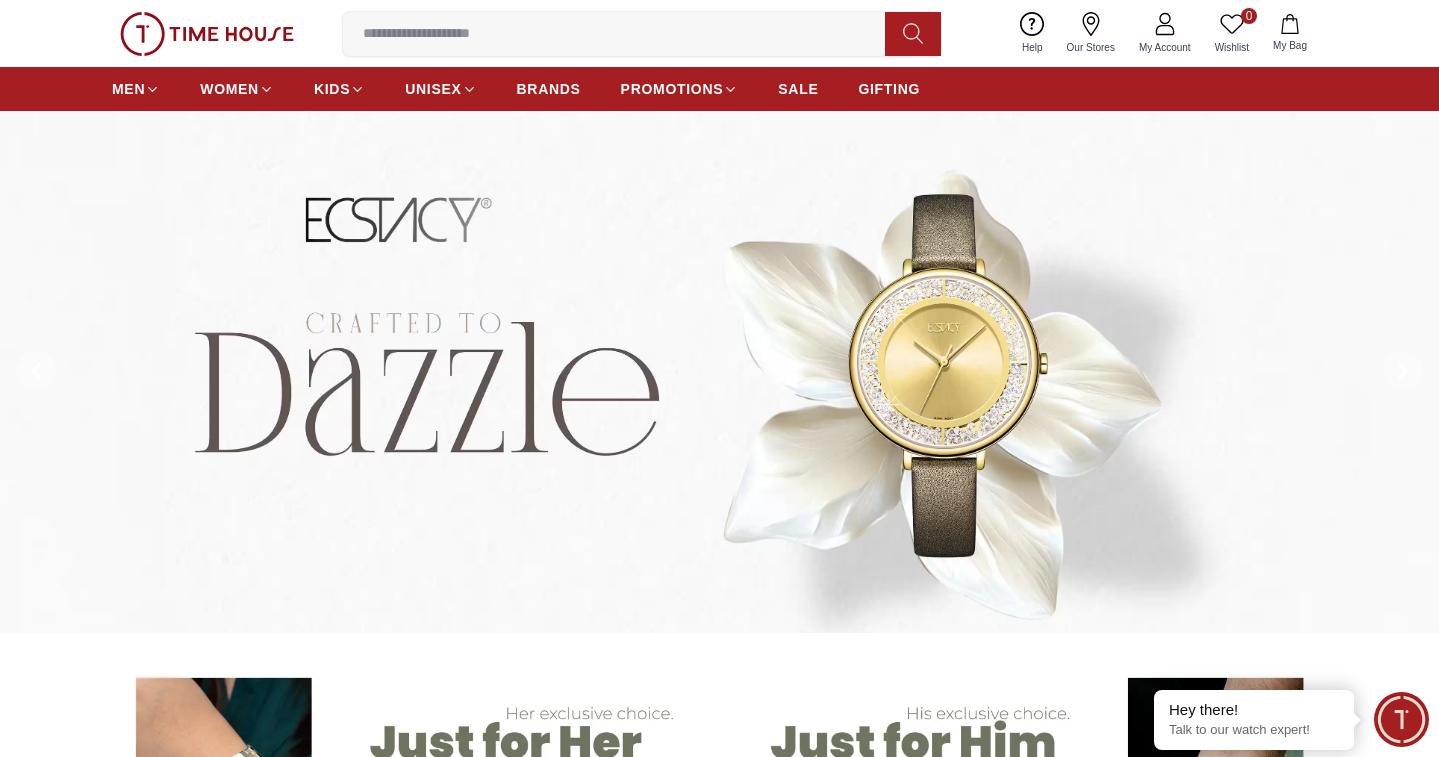 click at bounding box center [719, 371] 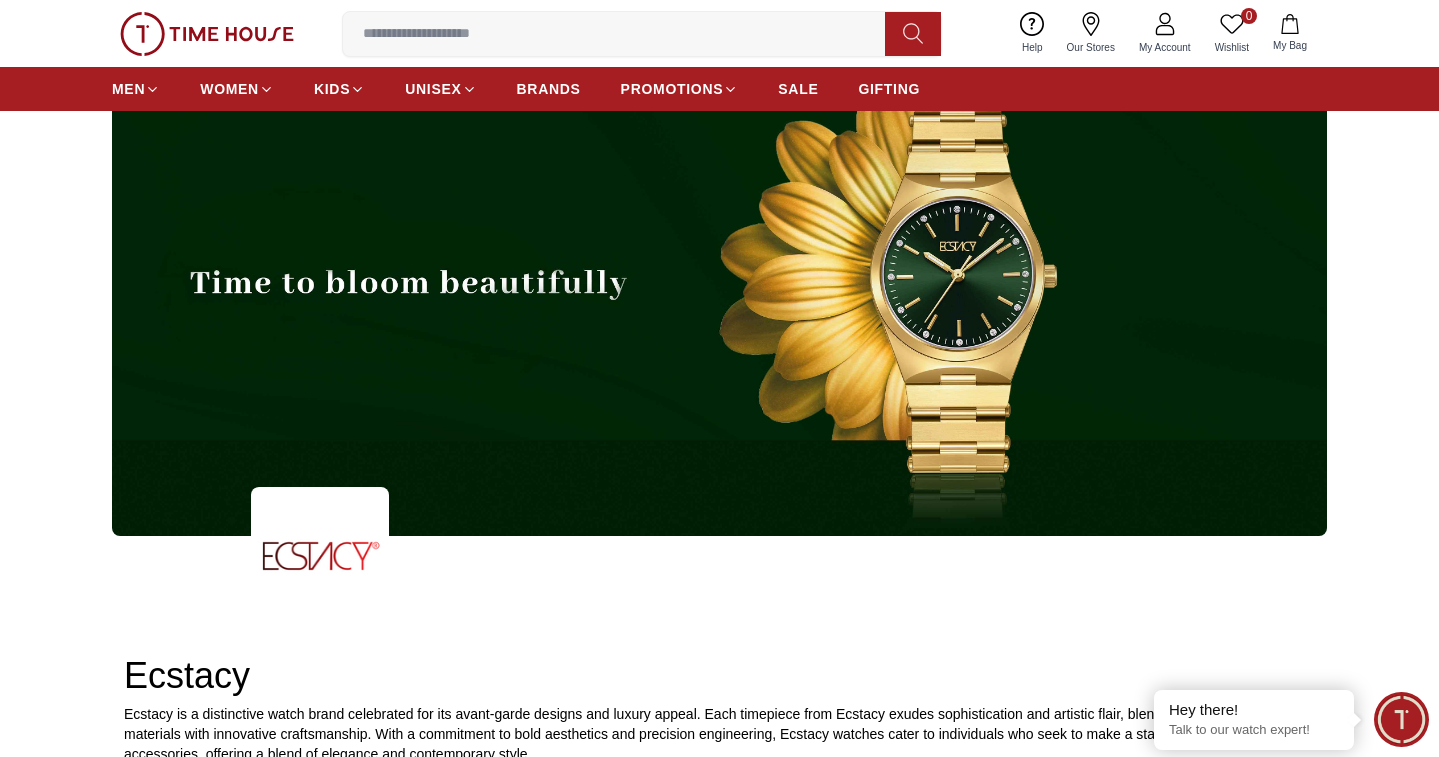 scroll, scrollTop: 314, scrollLeft: 0, axis: vertical 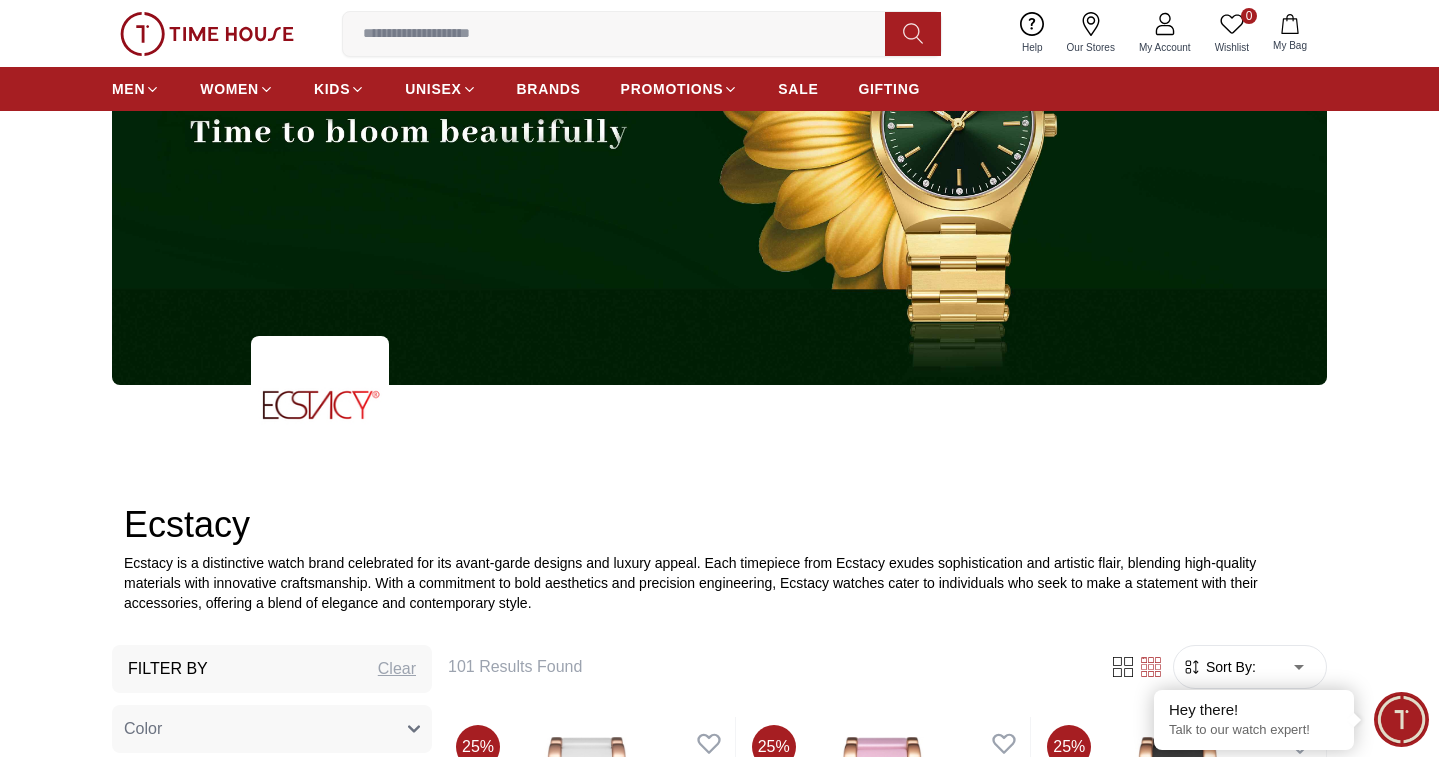 click at bounding box center [719, 147] 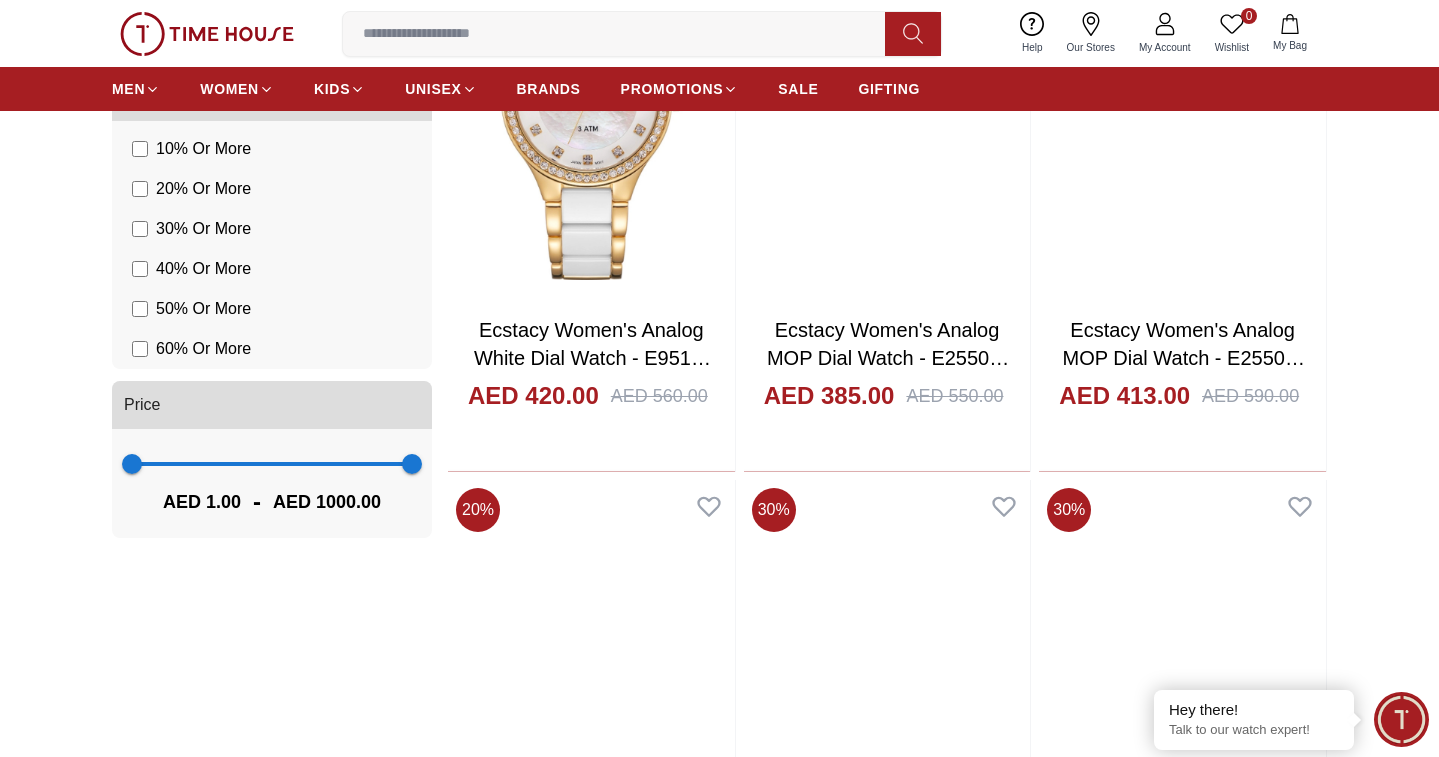 scroll, scrollTop: 1965, scrollLeft: 0, axis: vertical 